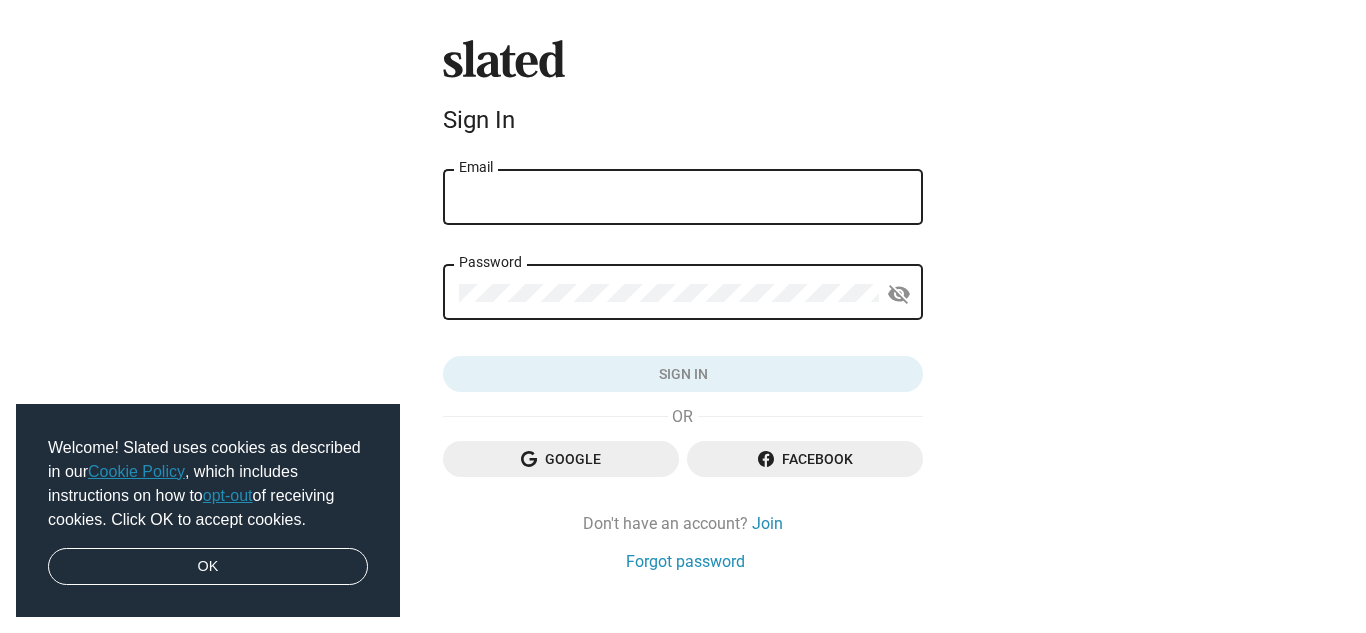 scroll, scrollTop: 0, scrollLeft: 0, axis: both 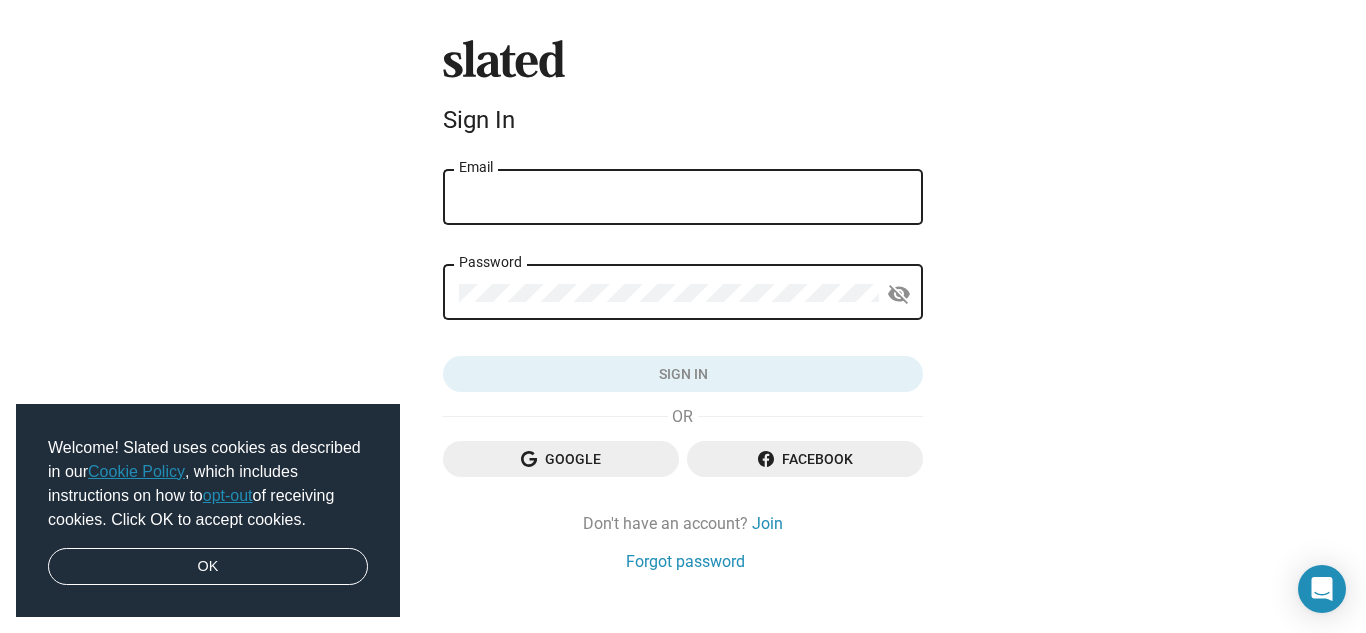 type on "a" 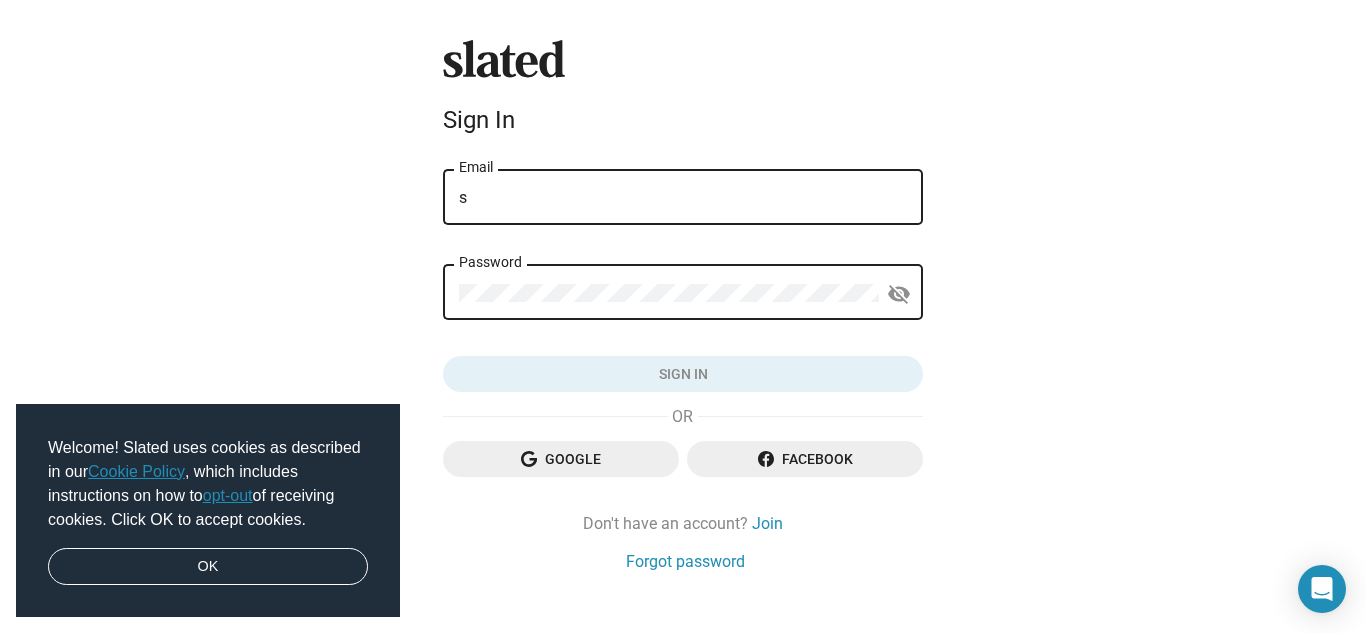 type on "[EMAIL_ADDRESS][DOMAIN_NAME]" 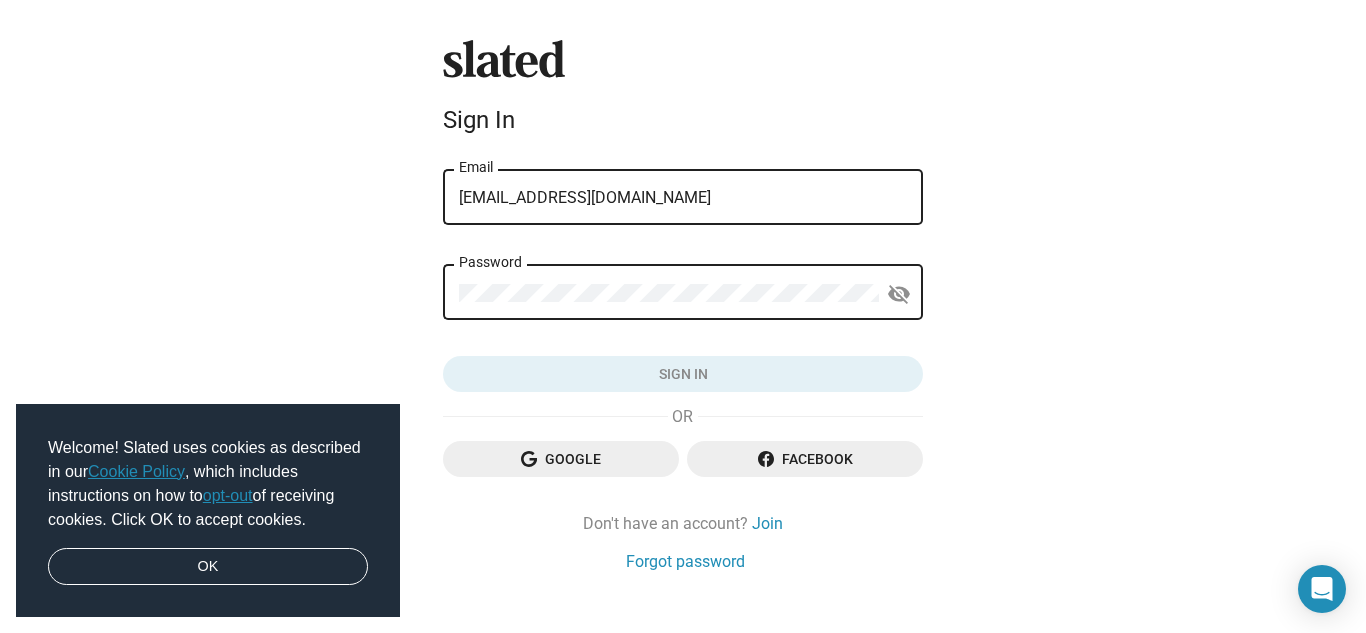 click on "Password" 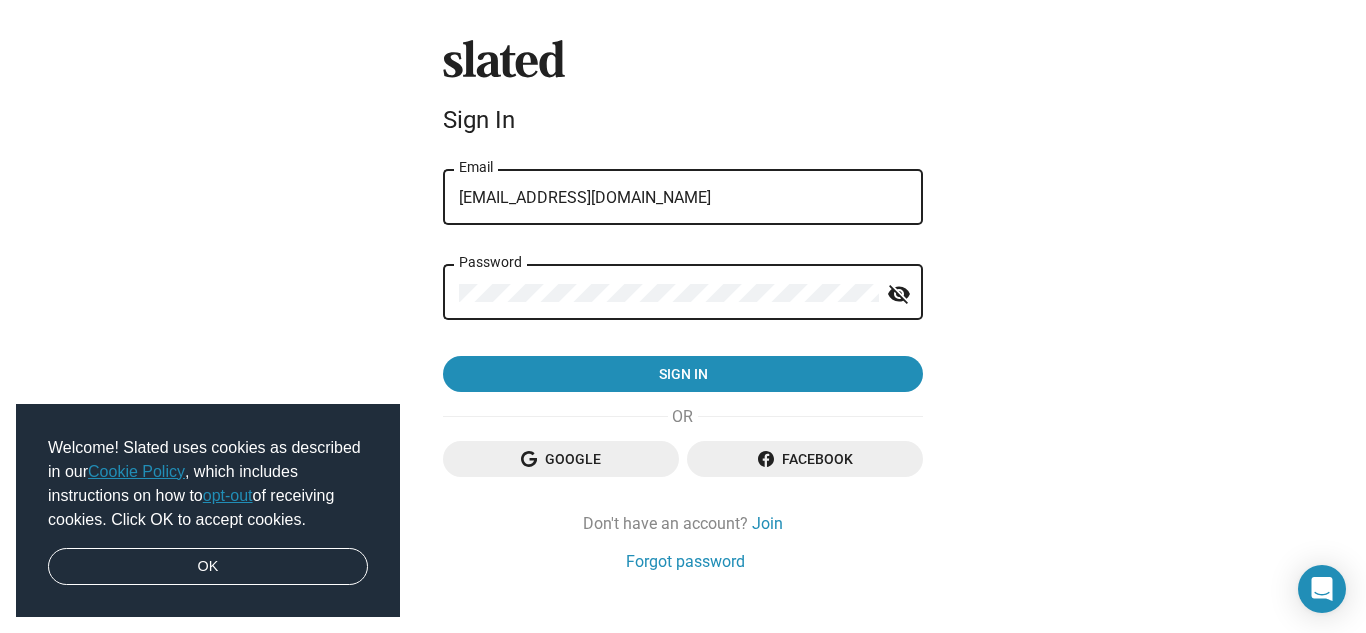 click on "Sign in" 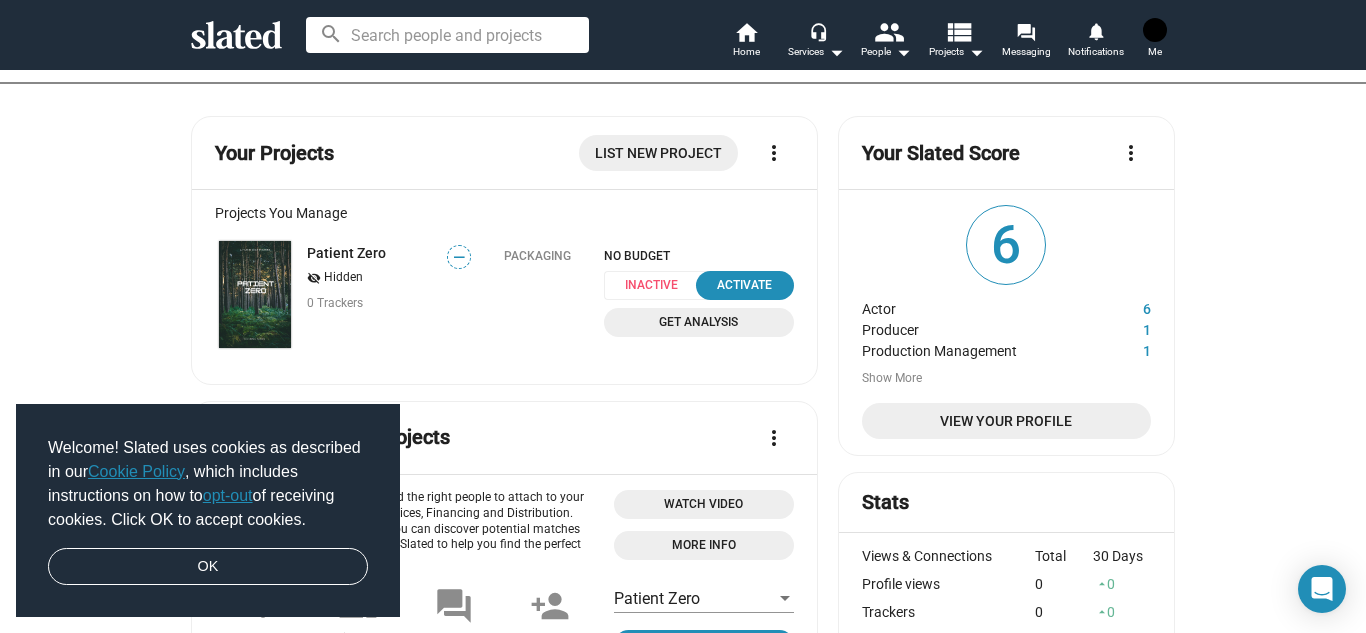 scroll, scrollTop: 122, scrollLeft: 0, axis: vertical 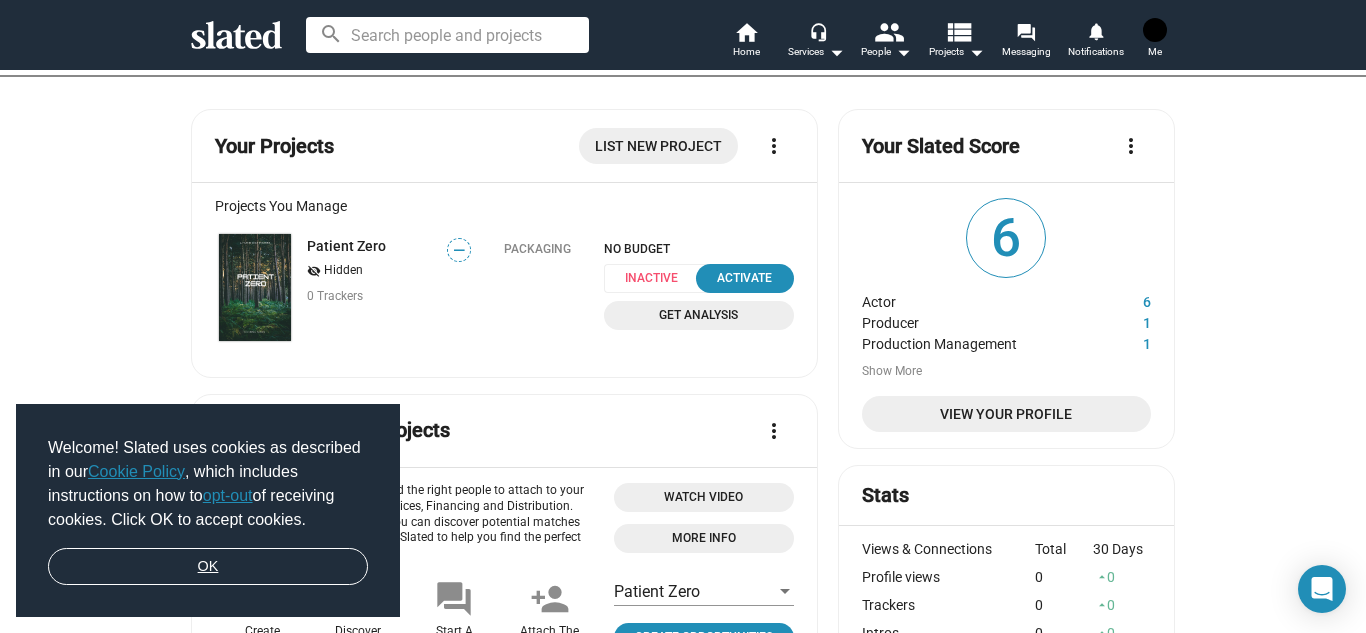 click on "OK" at bounding box center [208, 567] 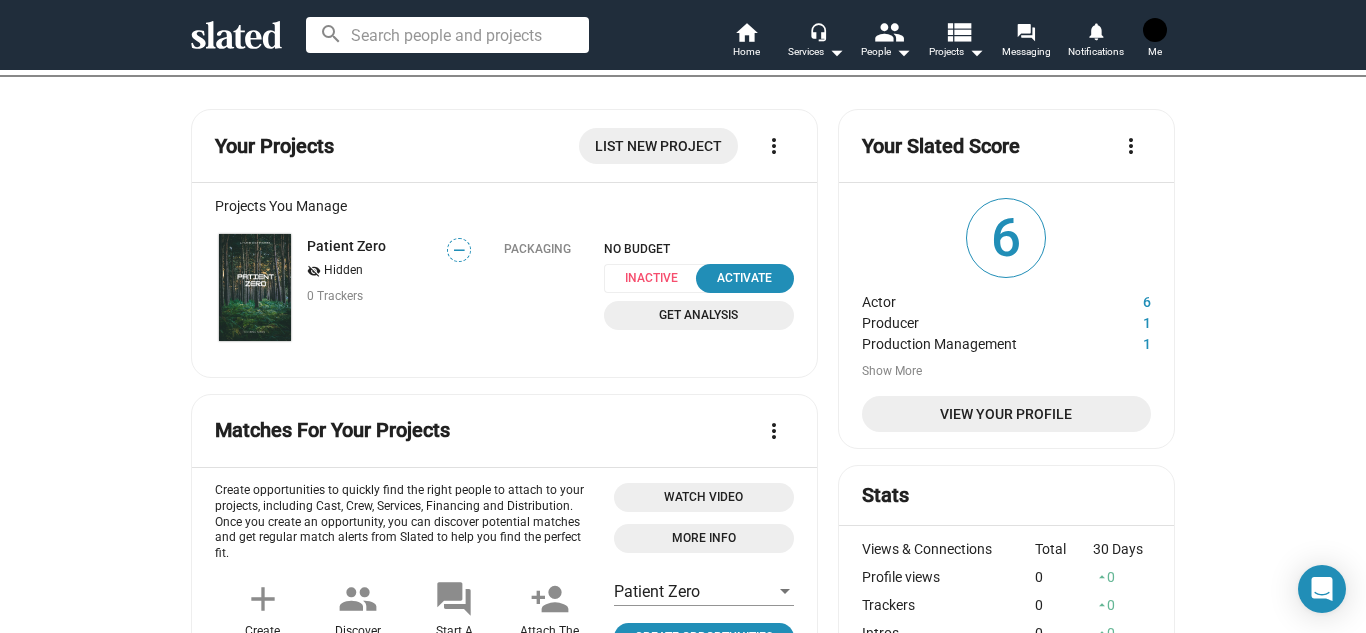 click on "Your Projects List New Project more_vert Projects You Manage Patient Zero visibility_off   Hidden 0 Trackers — Packaging NO BUDGET Inactive  Activate  Get Analysis Matches For Your Projects  more_vert  Create opportunities to quickly find the right people to attach to your projects, including Cast, Crew, Services, Financing and Distribution. Once you create an opportunity, you can discover potential matches and get regular match alerts from Slated to help you find the perfect fit.  add Create Opportunities people Discover Matches forum Start A Conversation person_add Attach The Right Person Watch Video More Info Patient Zero Create Opportunities Matches For You  more_vert Honor 2 Crime, Drama, Family | English Packaging $0 $3.5M Packaging $0 $3.5M  A family driven by secrets. Torn apart by lies. Longing for a way out. But all...Bound by HONOR.   A family driven by secrets. Torn apart by lies. Longing for a way out. But all...Bound by HONOR.  Seeking: Actor  Score 4+  Send Interest  favorite_border Save 1 8" 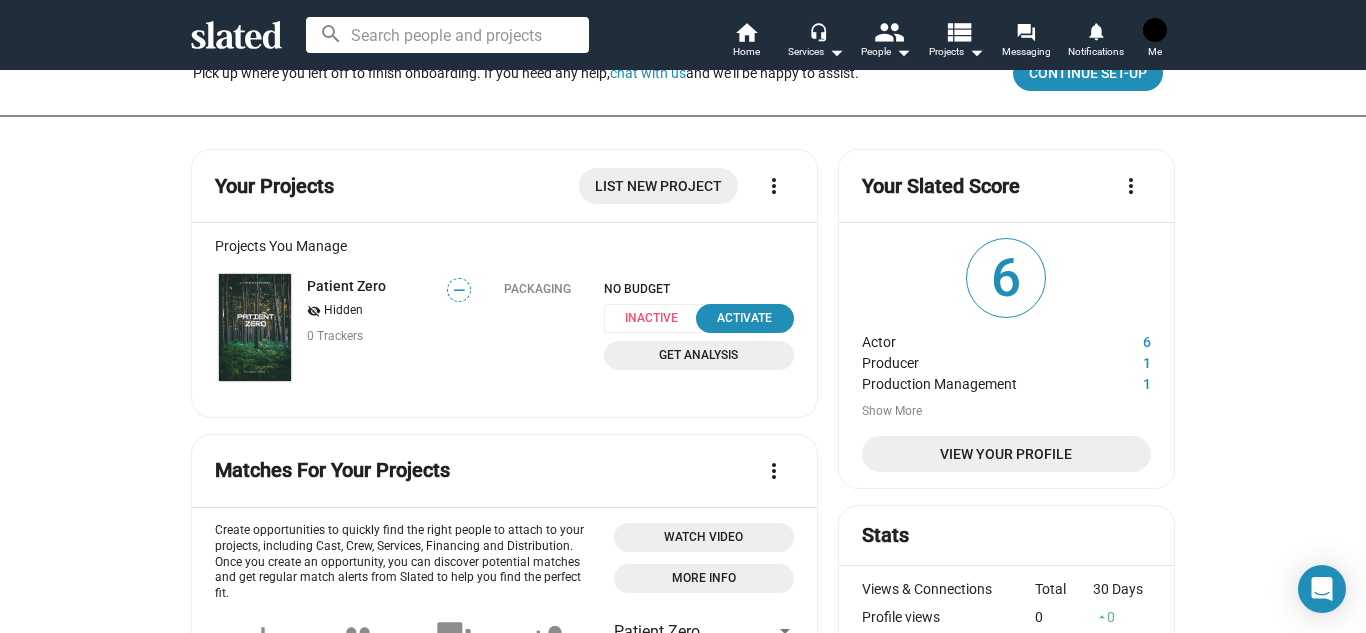scroll, scrollTop: 42, scrollLeft: 0, axis: vertical 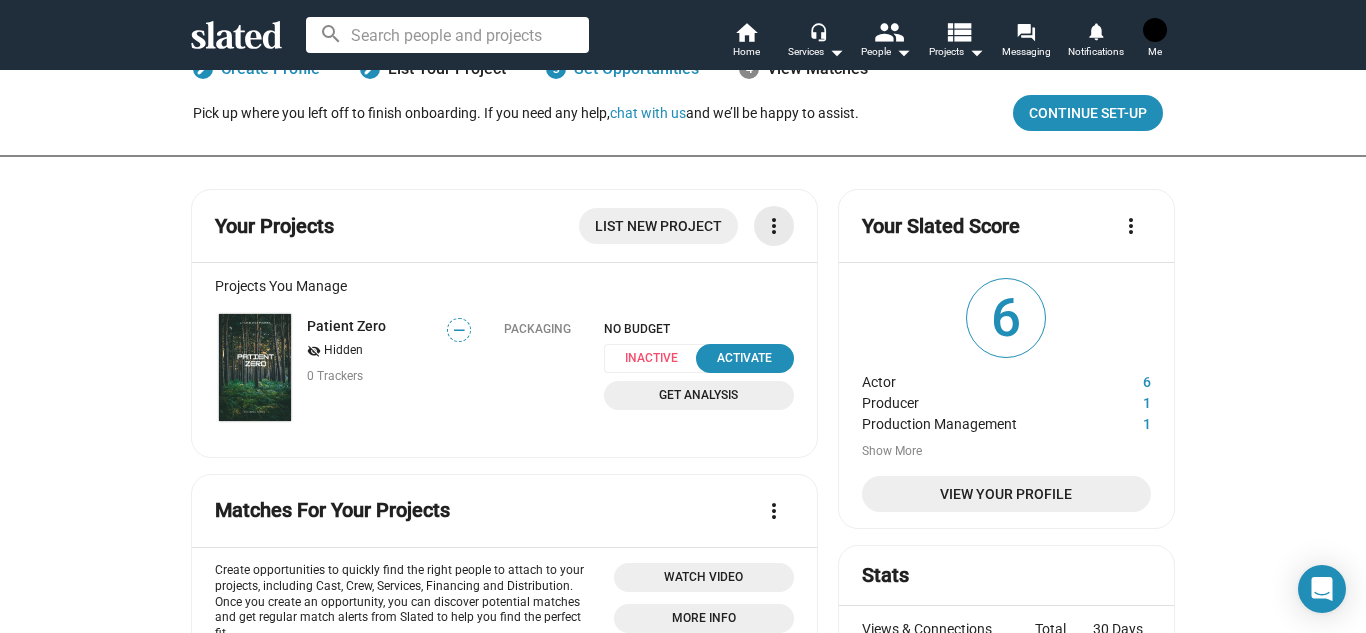 click on "more_vert" 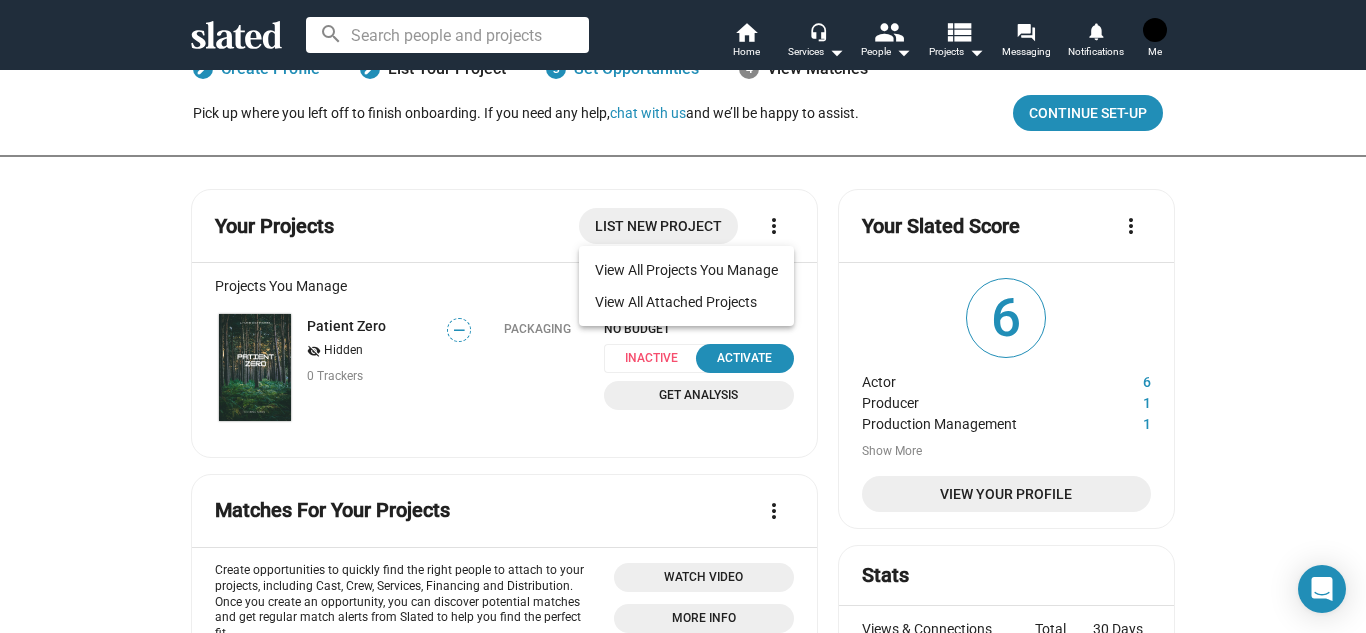 click at bounding box center (683, 316) 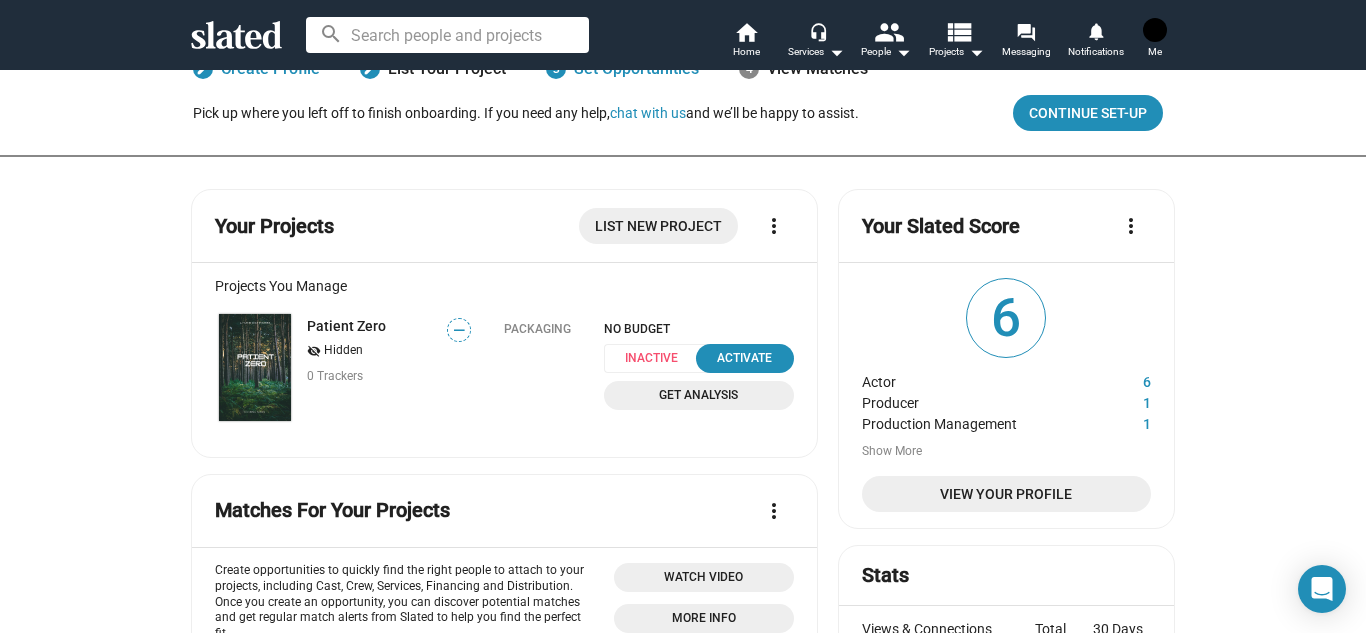 type 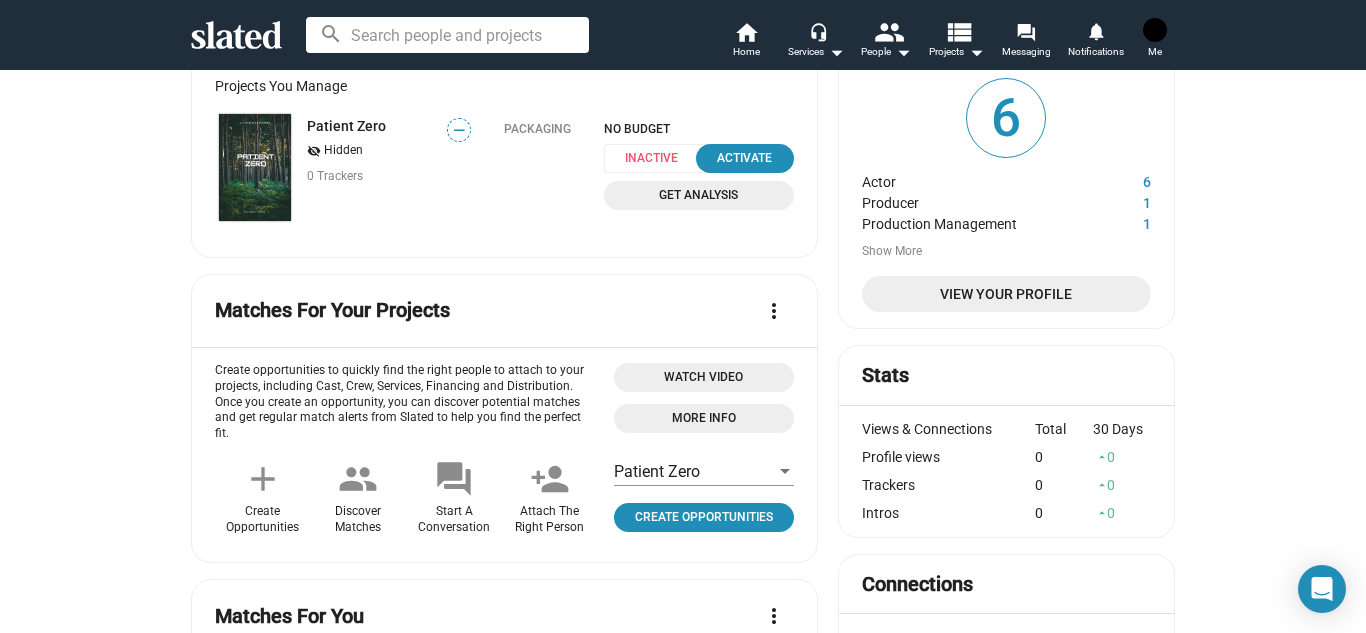 scroll, scrollTop: 282, scrollLeft: 0, axis: vertical 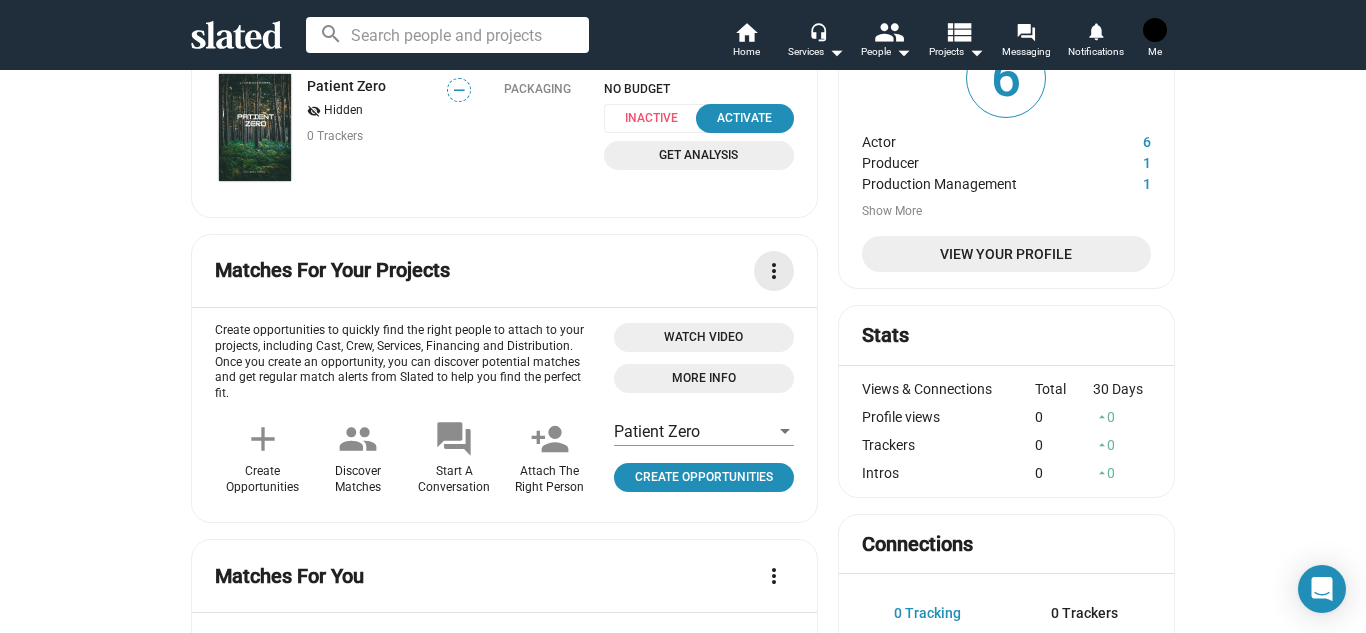 click on "more_vert" 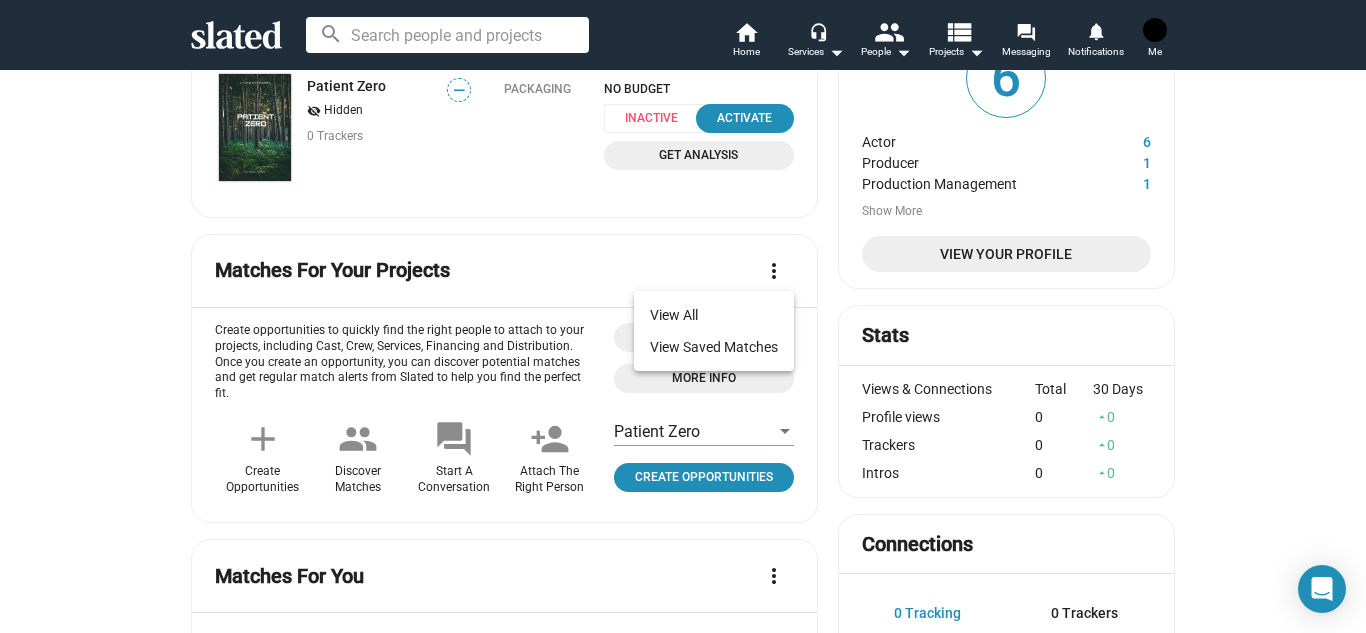 click at bounding box center [683, 316] 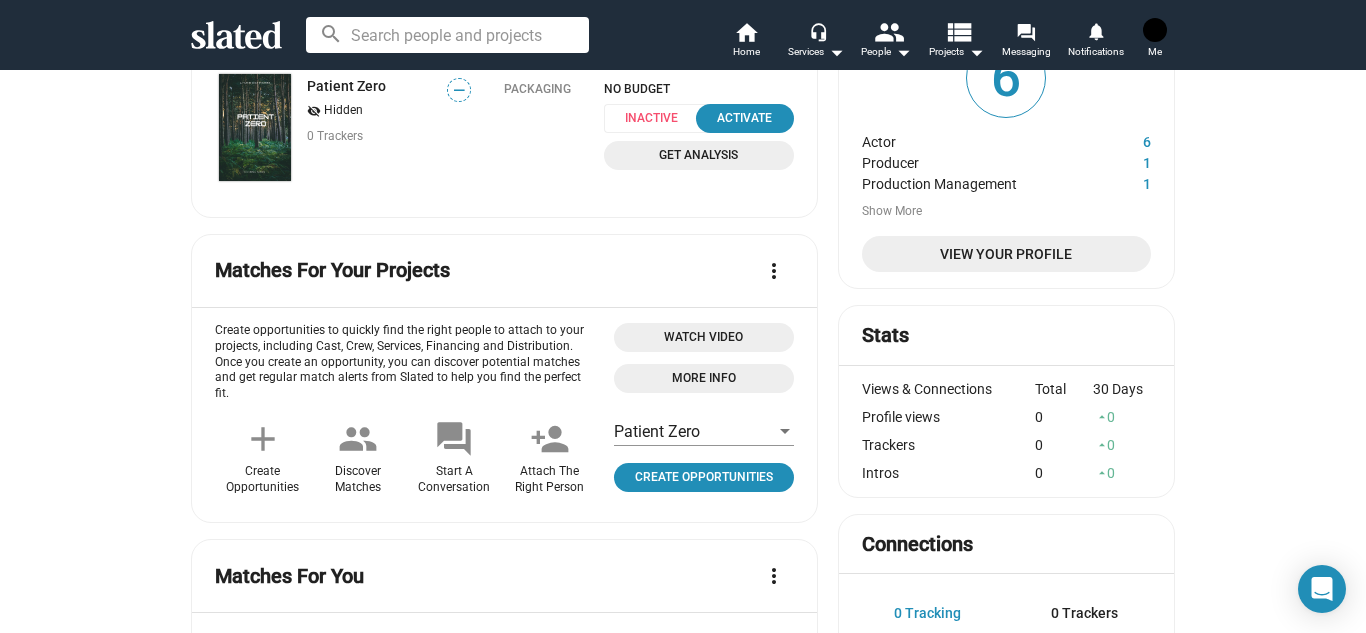 click on "Attach The Right Person" 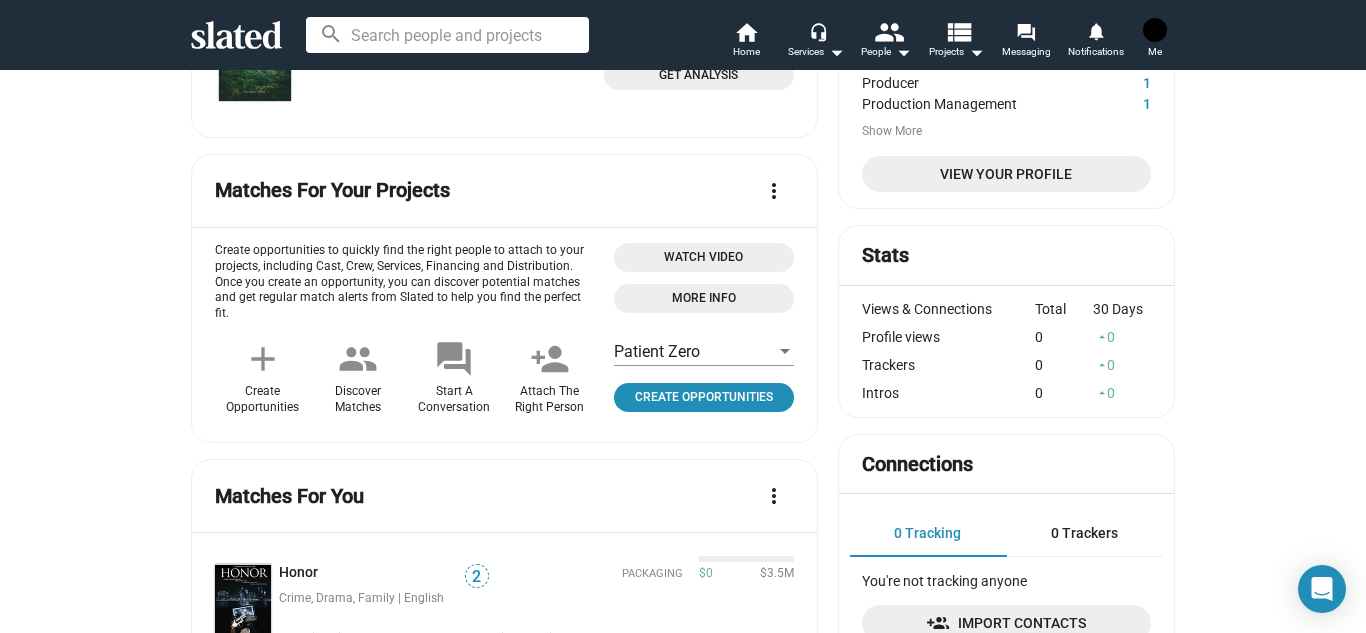 scroll, scrollTop: 402, scrollLeft: 0, axis: vertical 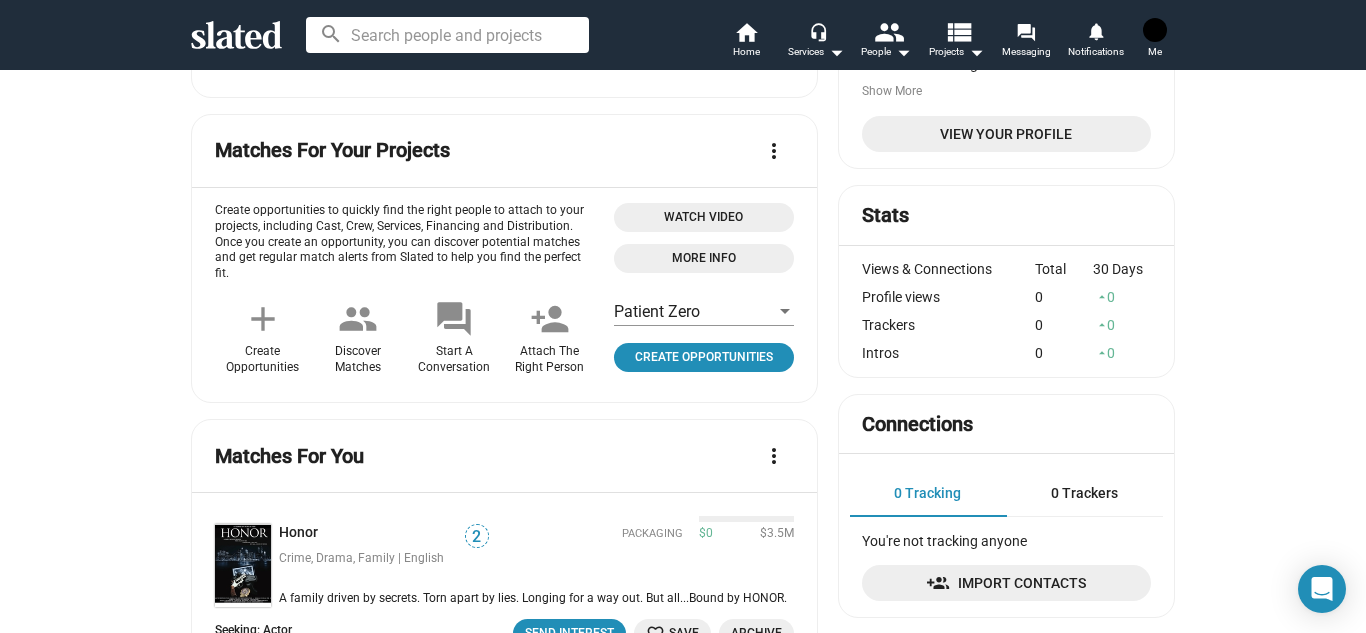 click on "add" 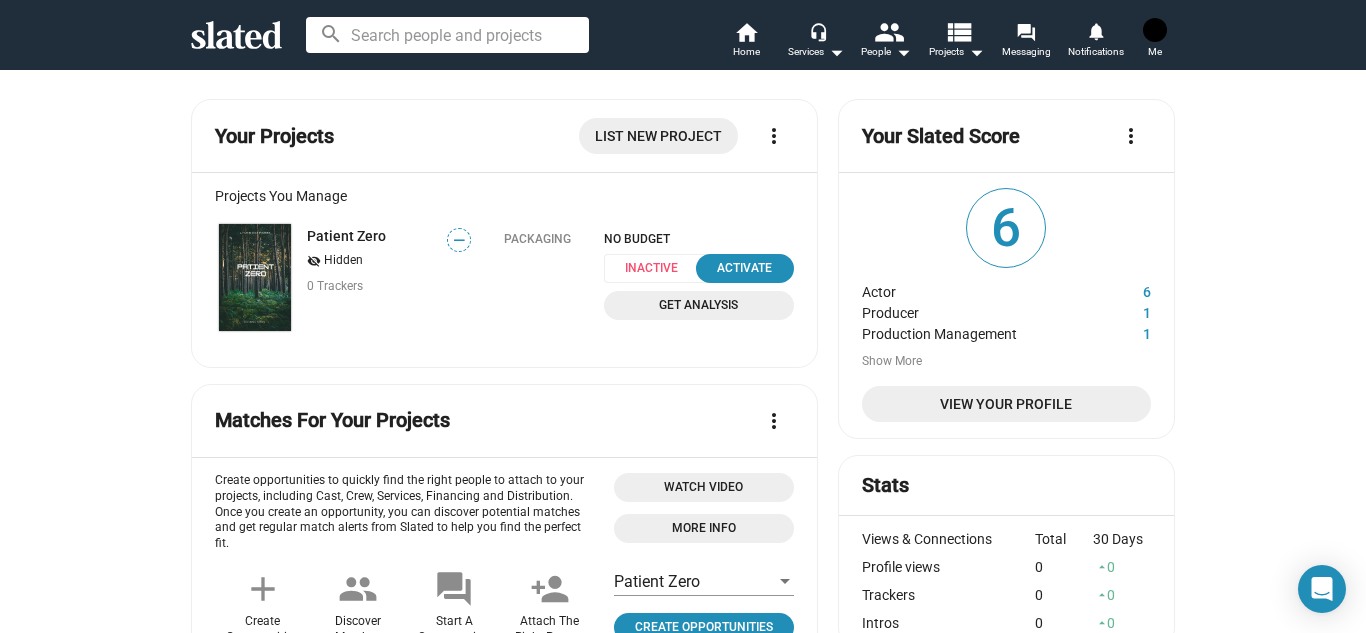 scroll, scrollTop: 122, scrollLeft: 0, axis: vertical 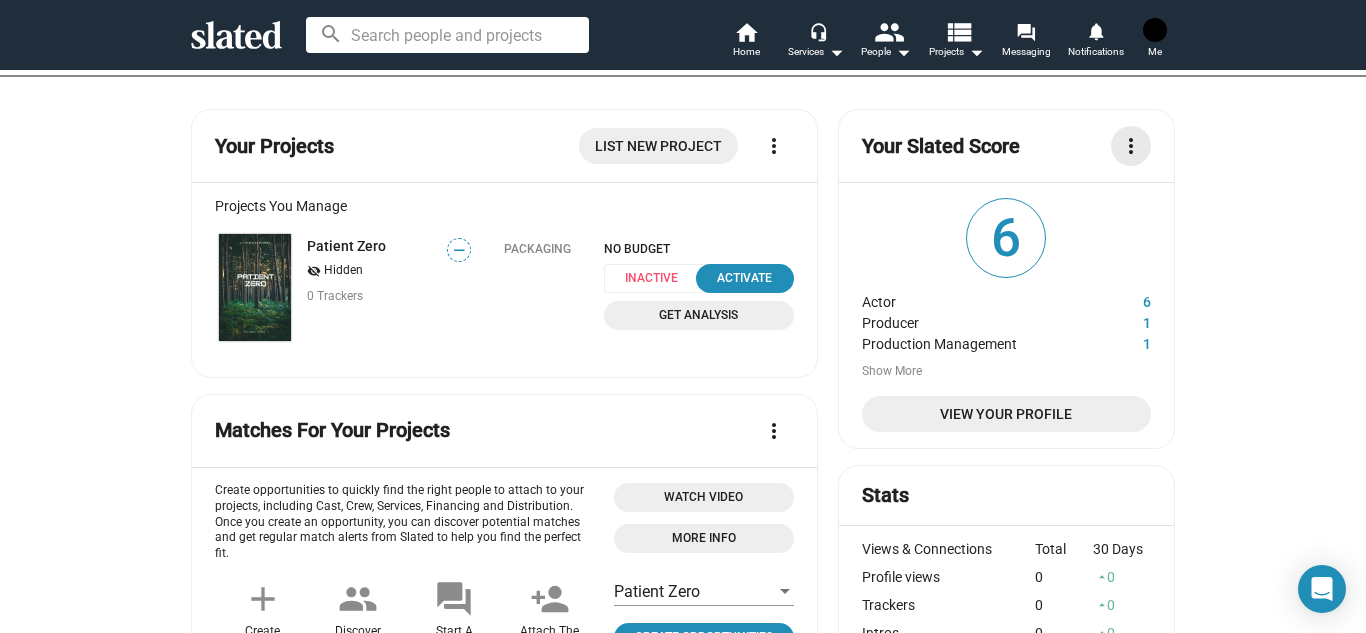 click on "more_vert" 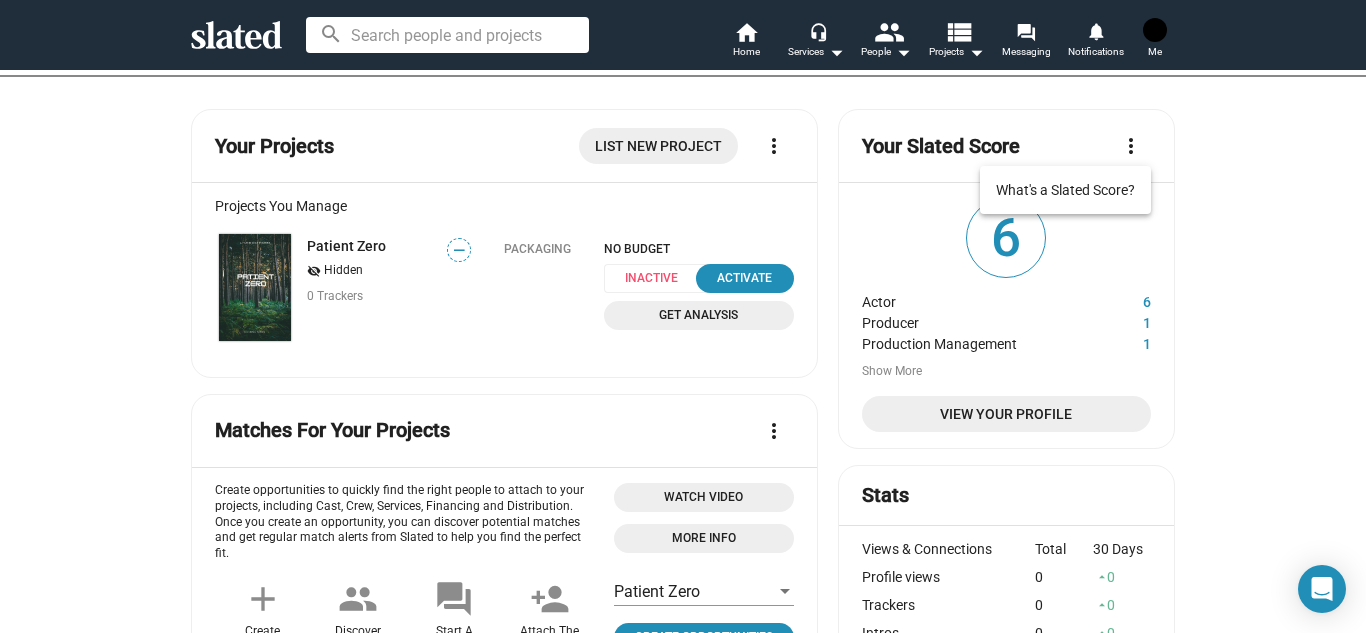 click at bounding box center (683, 316) 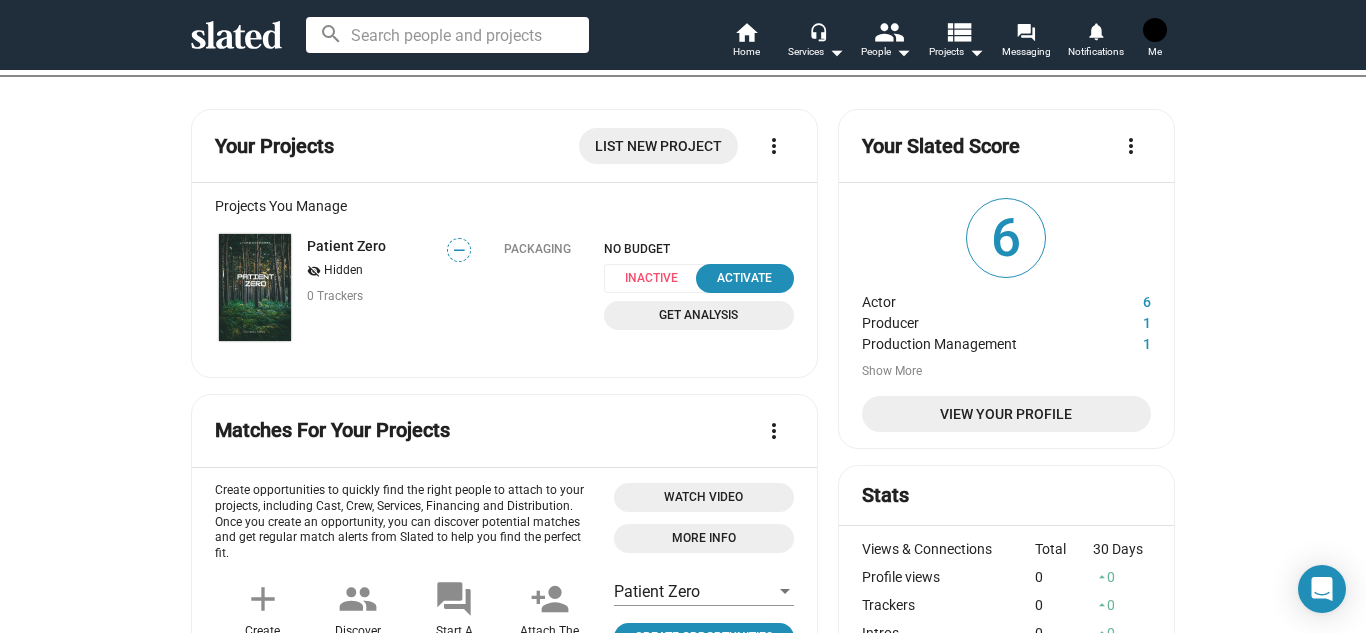 click 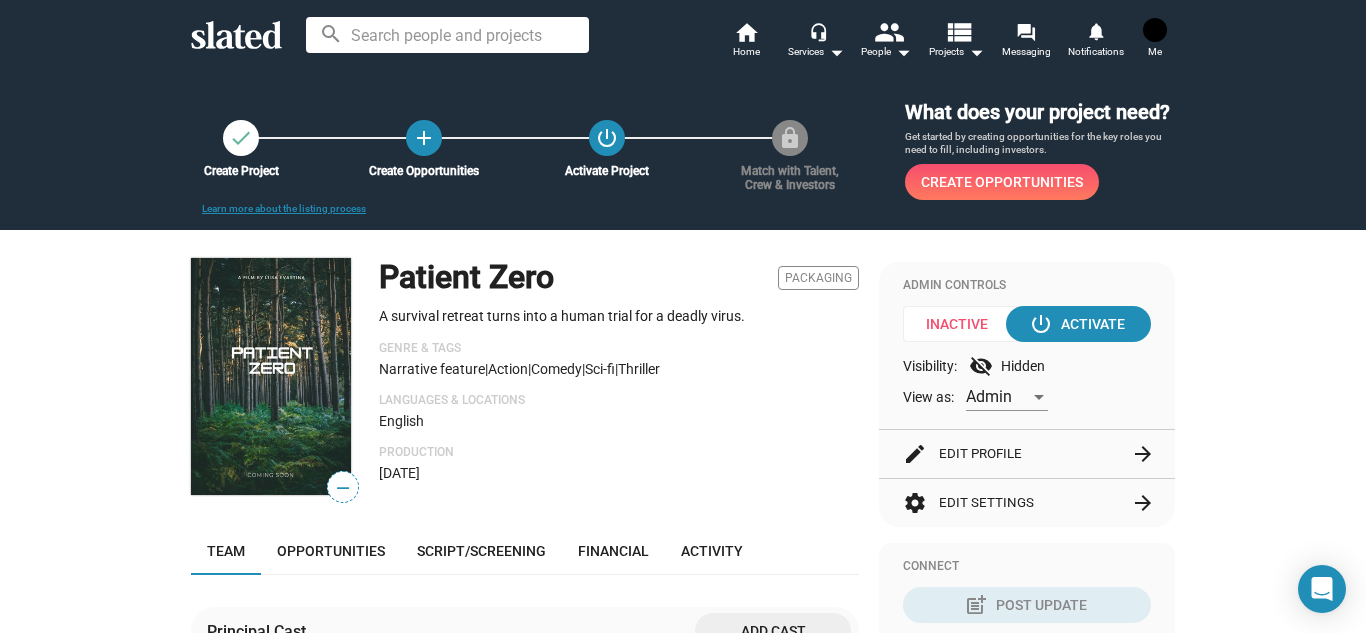 click on "check Create Project add Create Opportunities power_settings_new Activate Project lock  Match with Talent, Crew & Investors  Learn more about the listing process What does your project need?  Get started by creating opportunities for the key roles you need to fill, including investors.  Create Opportunities — Patient Zero  Packaging A survival retreat turns into a human trial for a deadly virus. Genre & Tags  Narrative feature   |  Action  |  Comedy  |  Sci-fi  |  Thriller Languages & Locations English Production [DATE] Team Opportunities Script/Screening Financial Activity Principal Cast Add cast Principal Crew Add crew Affiliated Companies Add companies Investors Add investors This section is only visible to admins on this project. Assign admins in  Project Settings . NOTE: The exact composition of this project’s Team may not be accurately reflected by the above information. Please review Slated’s  Disclosures  page for more on this and similar issues. Admin Controls Inactive  Activate  Hidden" at bounding box center (683, 878) 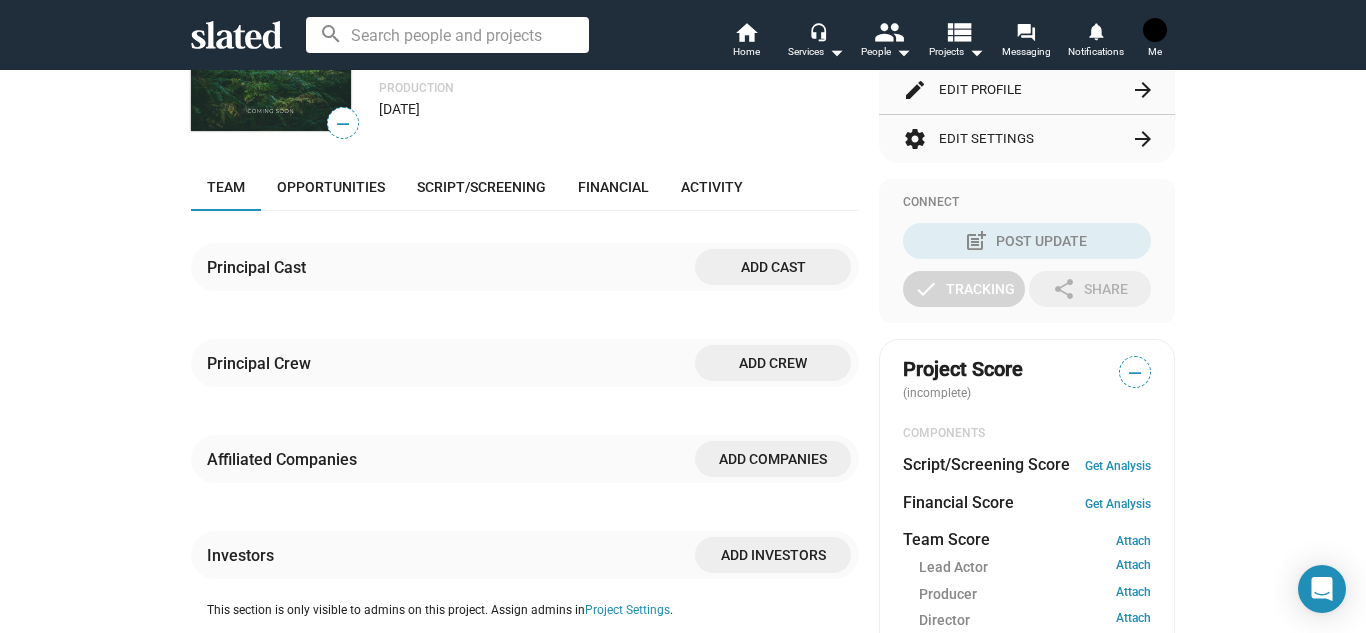 scroll, scrollTop: 360, scrollLeft: 0, axis: vertical 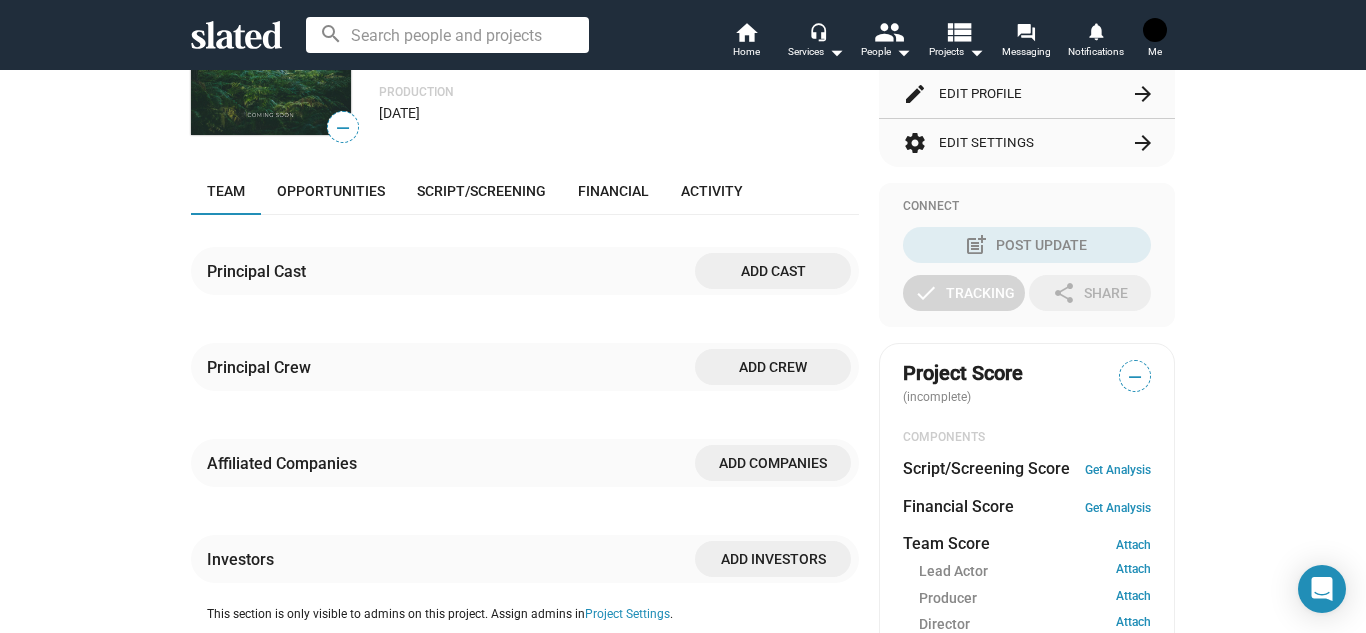 click on "Add crew" 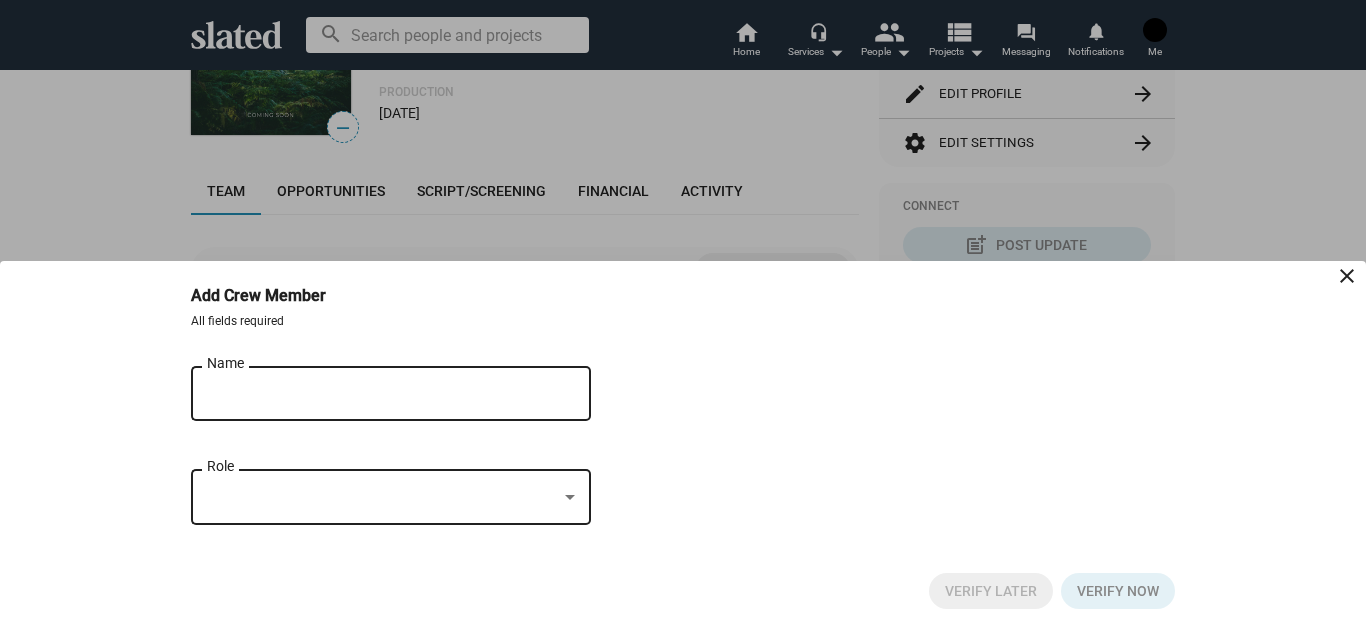 click on "Name" at bounding box center [377, 391] 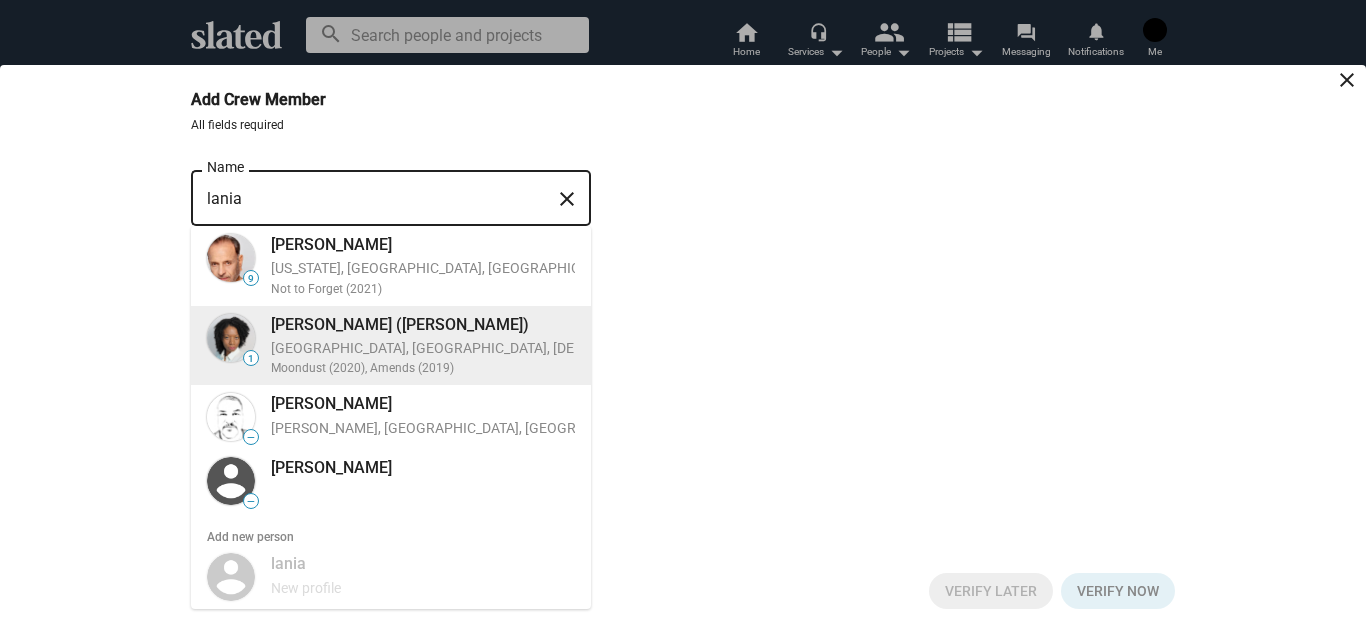 click on "[GEOGRAPHIC_DATA], [GEOGRAPHIC_DATA], [DEMOGRAPHIC_DATA], Actor, Casting" at bounding box center (531, 348) 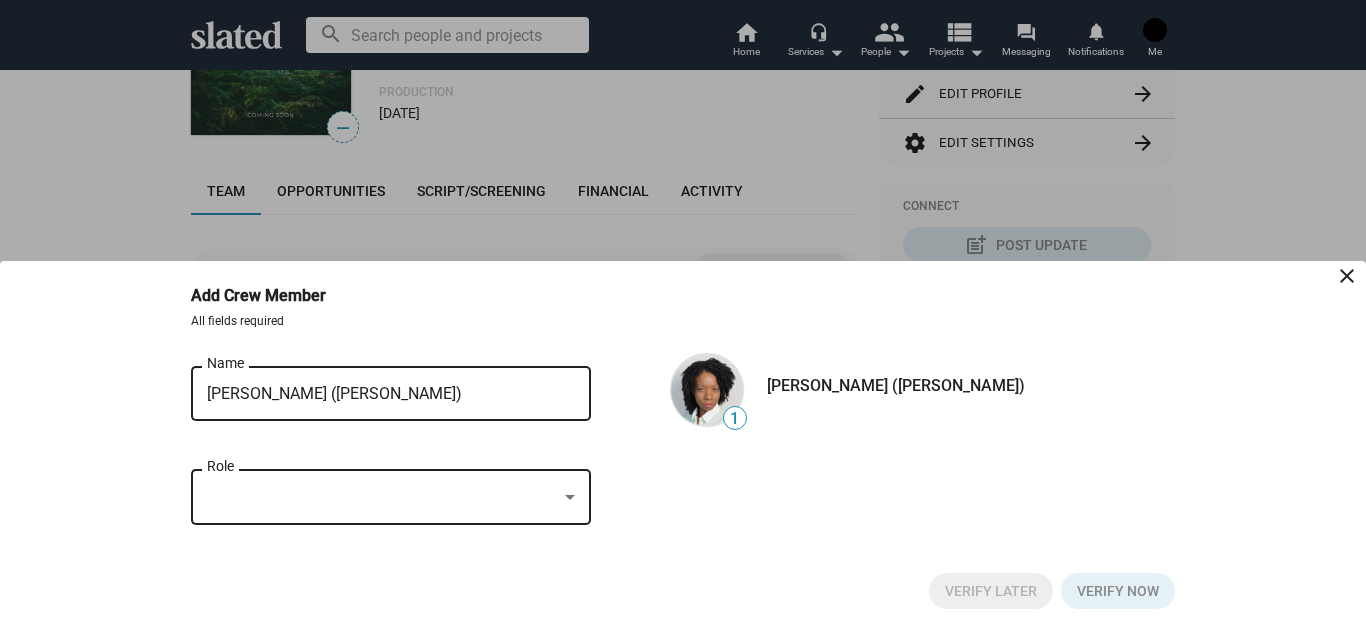 click on "Role" 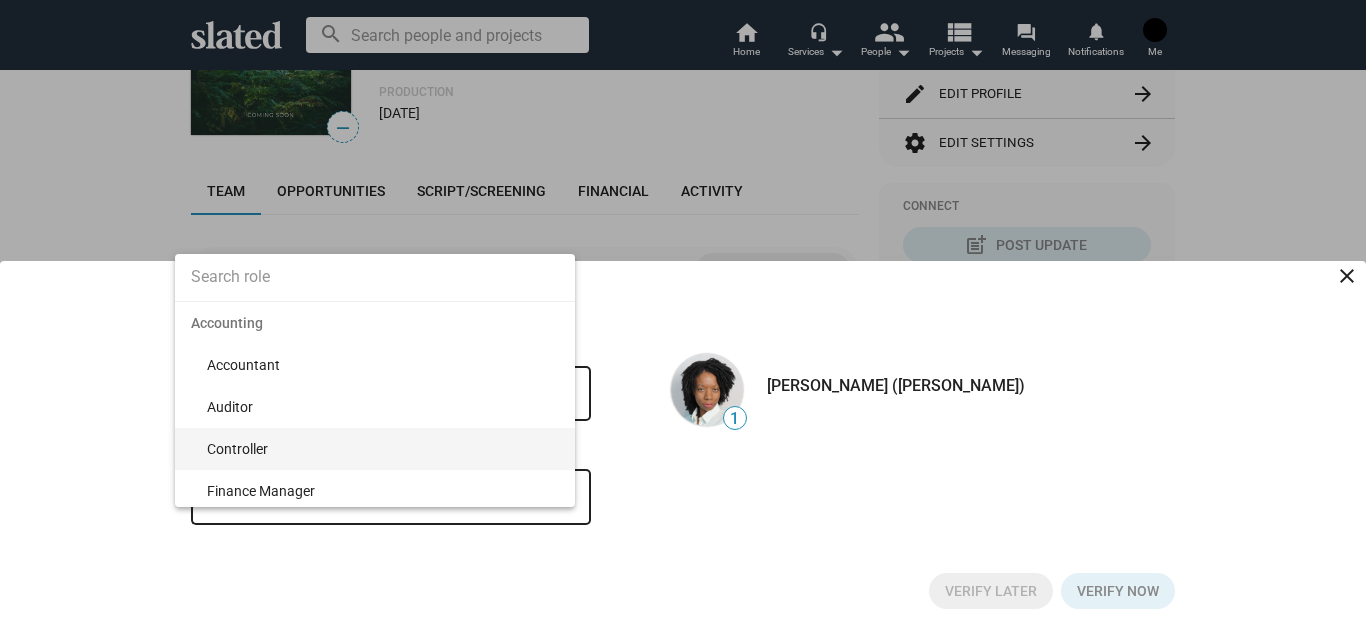 click at bounding box center [683, 316] 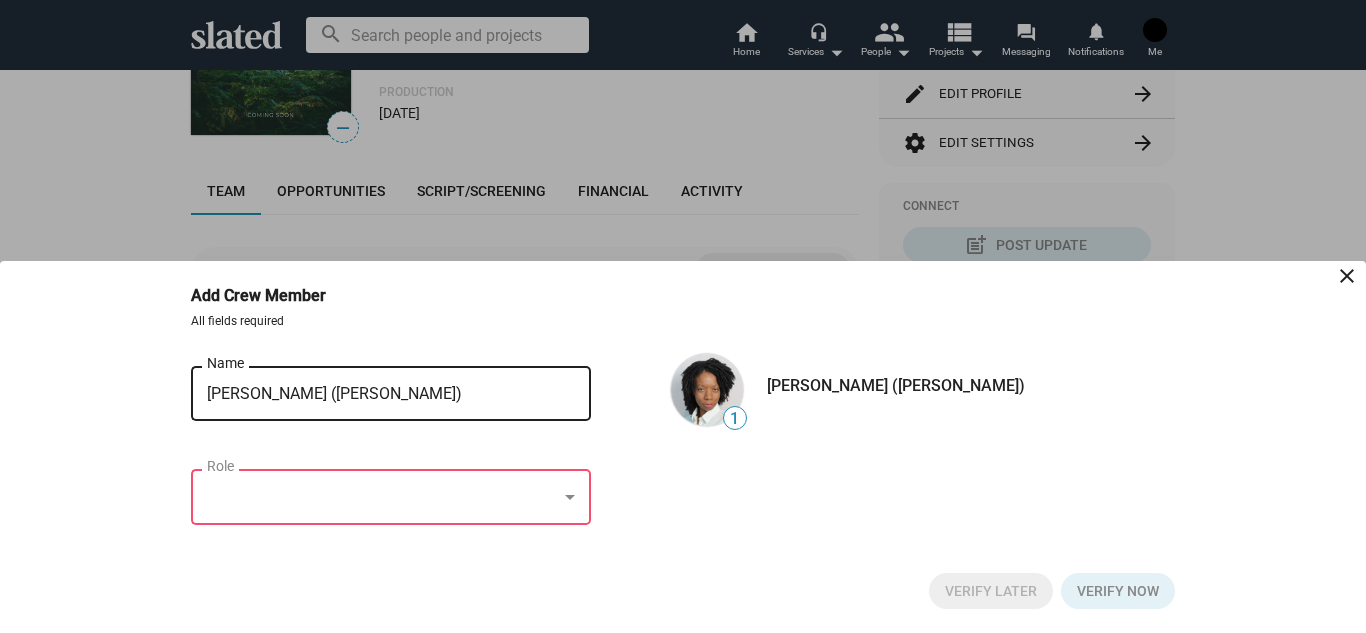 click on "Role" 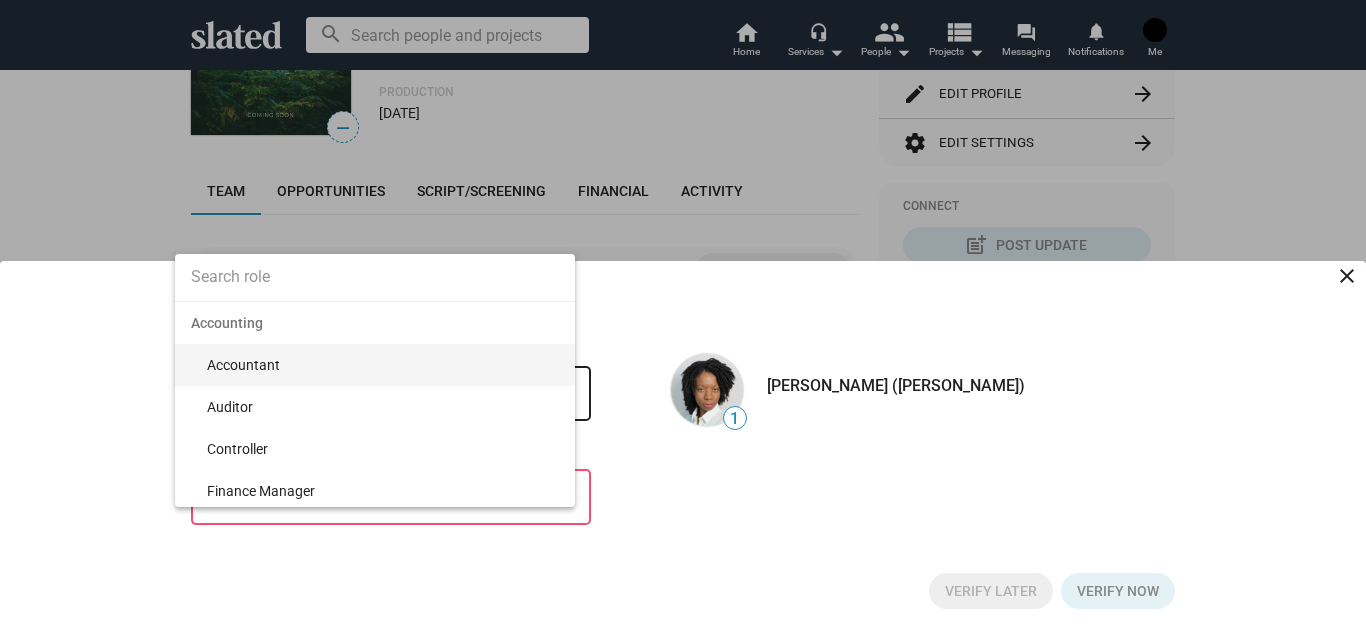click on "Accountant" at bounding box center (383, 365) 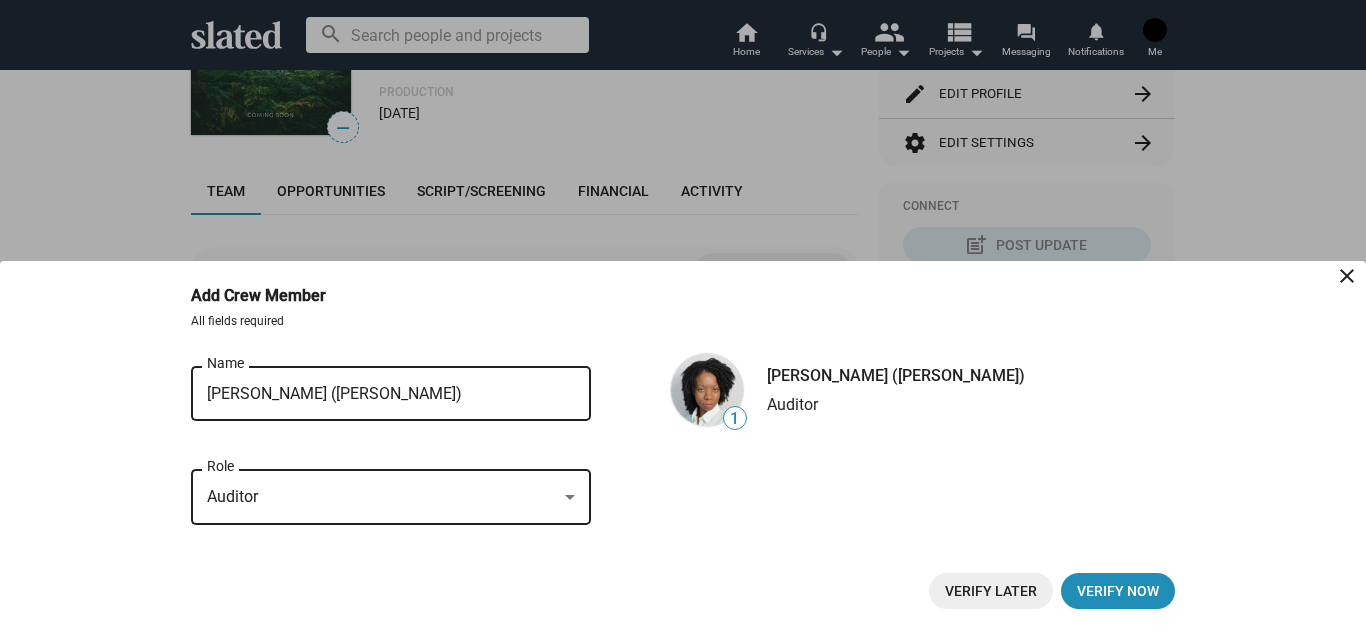 click on "Auditor Role" 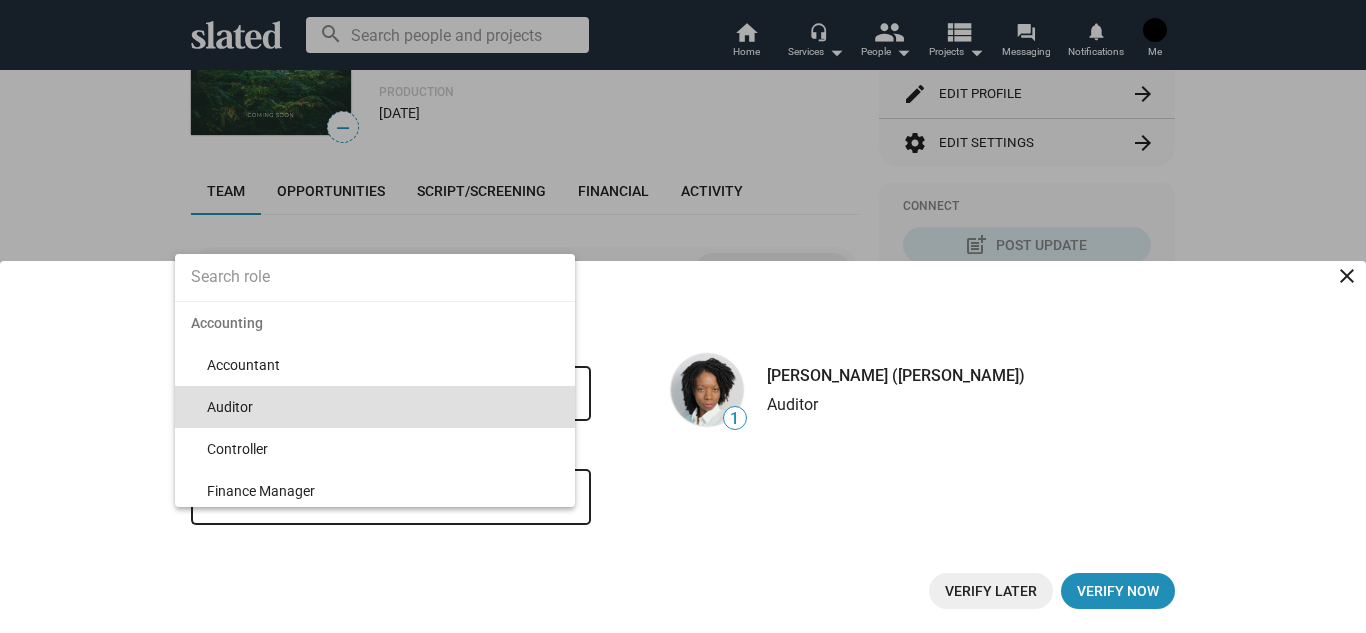 click on "Accounting" at bounding box center [375, 323] 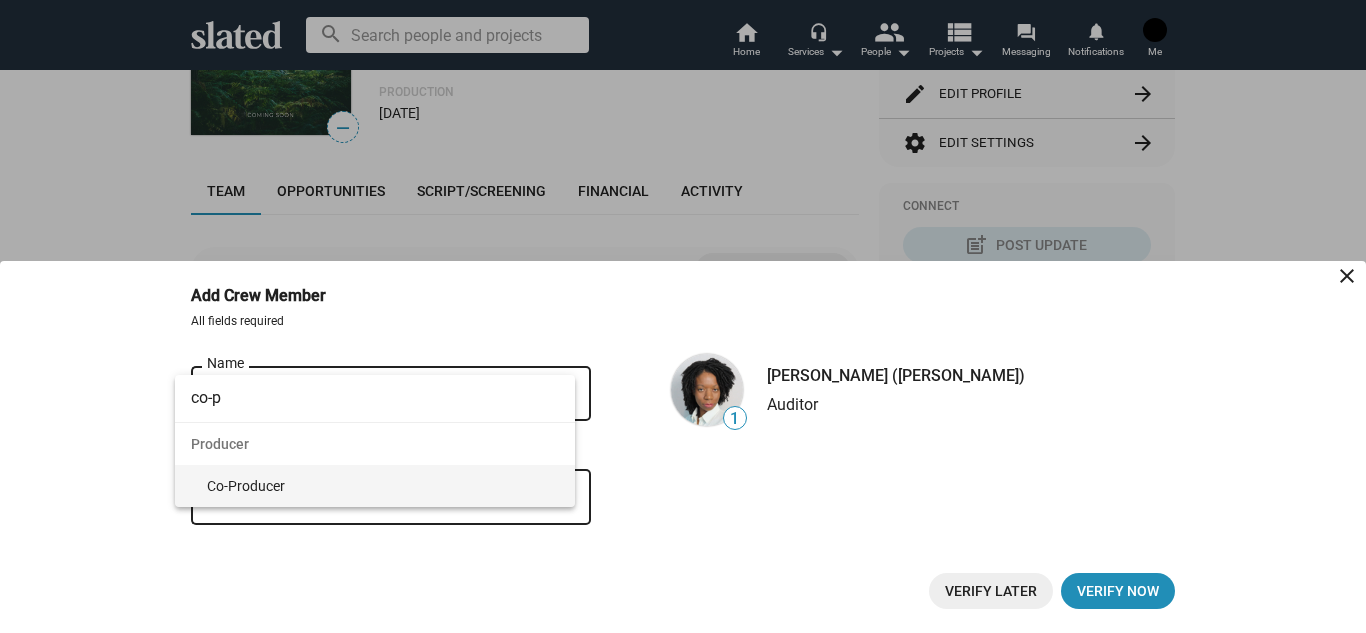 type on "co-p" 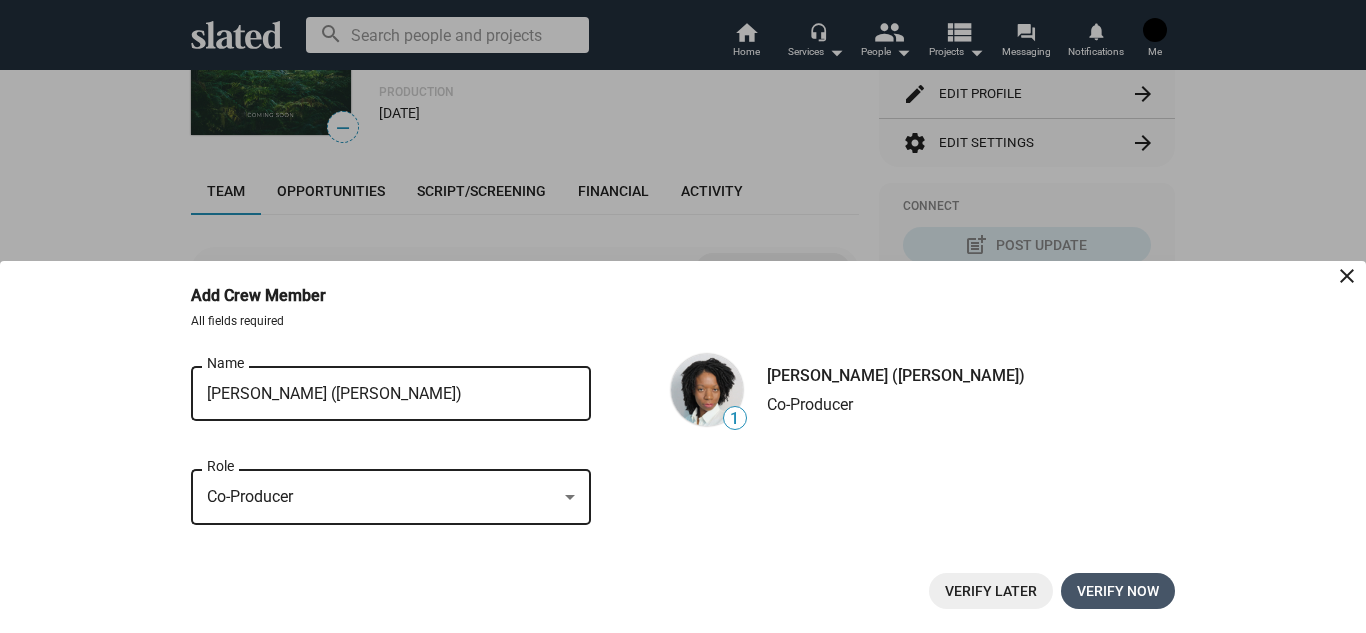 click on "Verify now" at bounding box center [1118, 591] 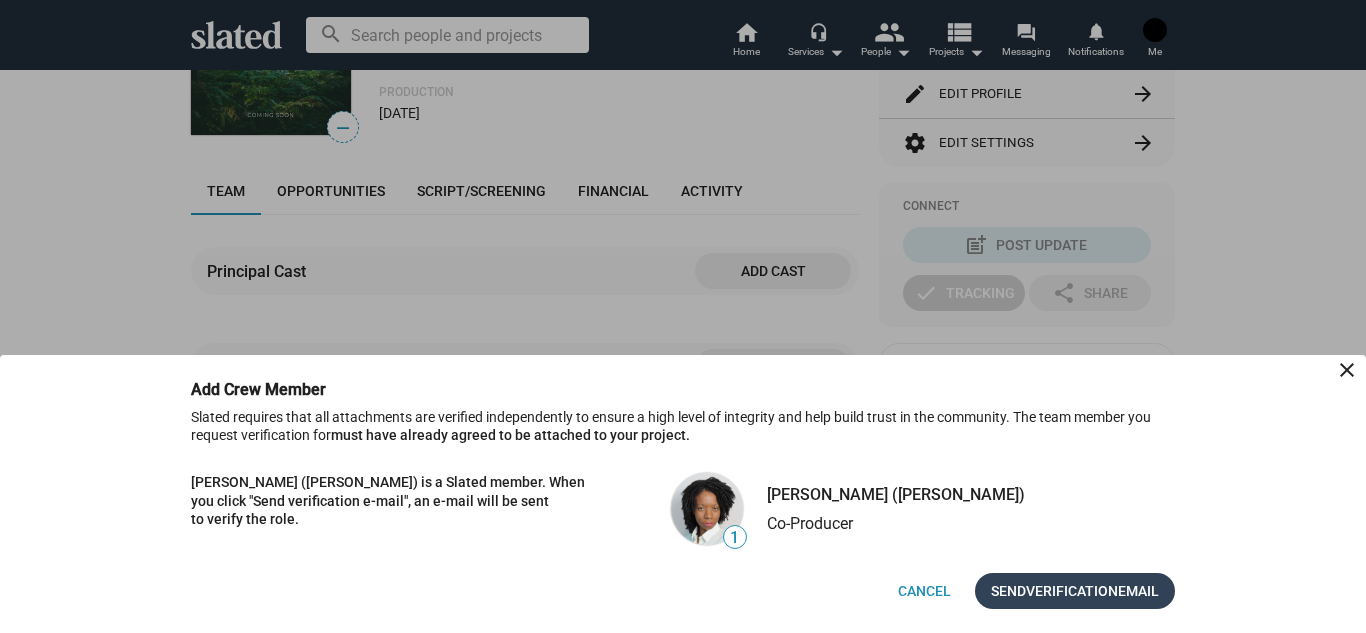 click on "Send  Verification  Email" at bounding box center [1075, 591] 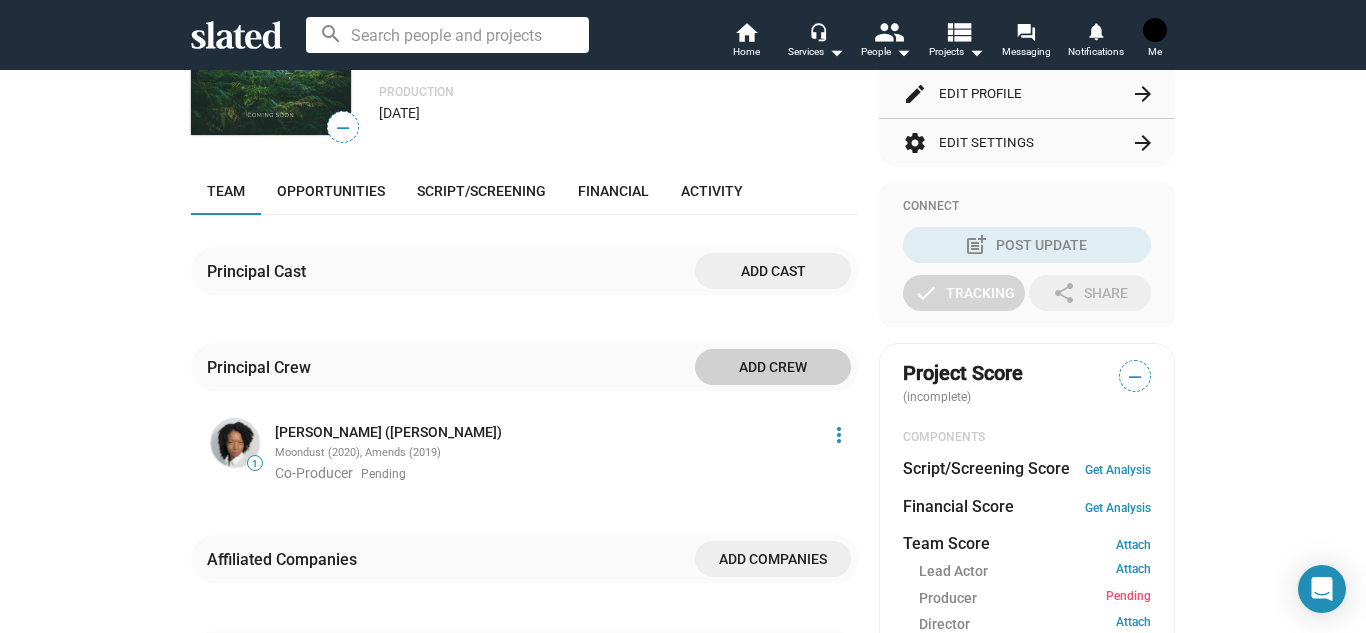 type 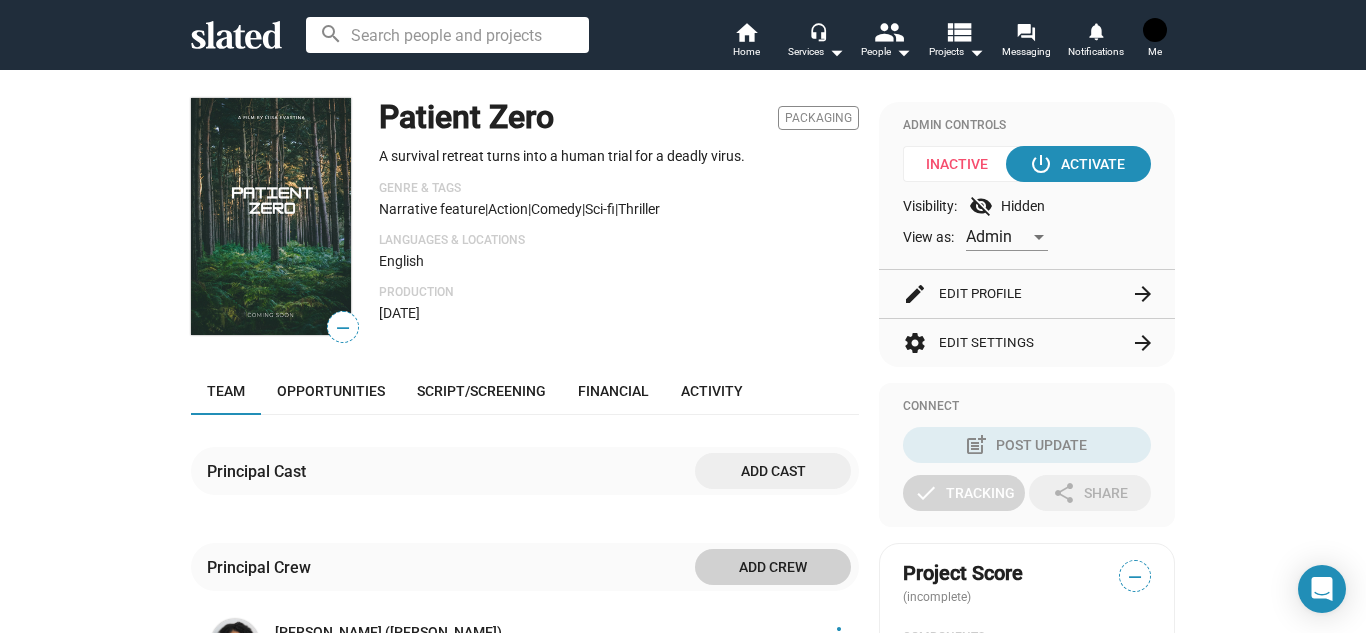scroll, scrollTop: 120, scrollLeft: 0, axis: vertical 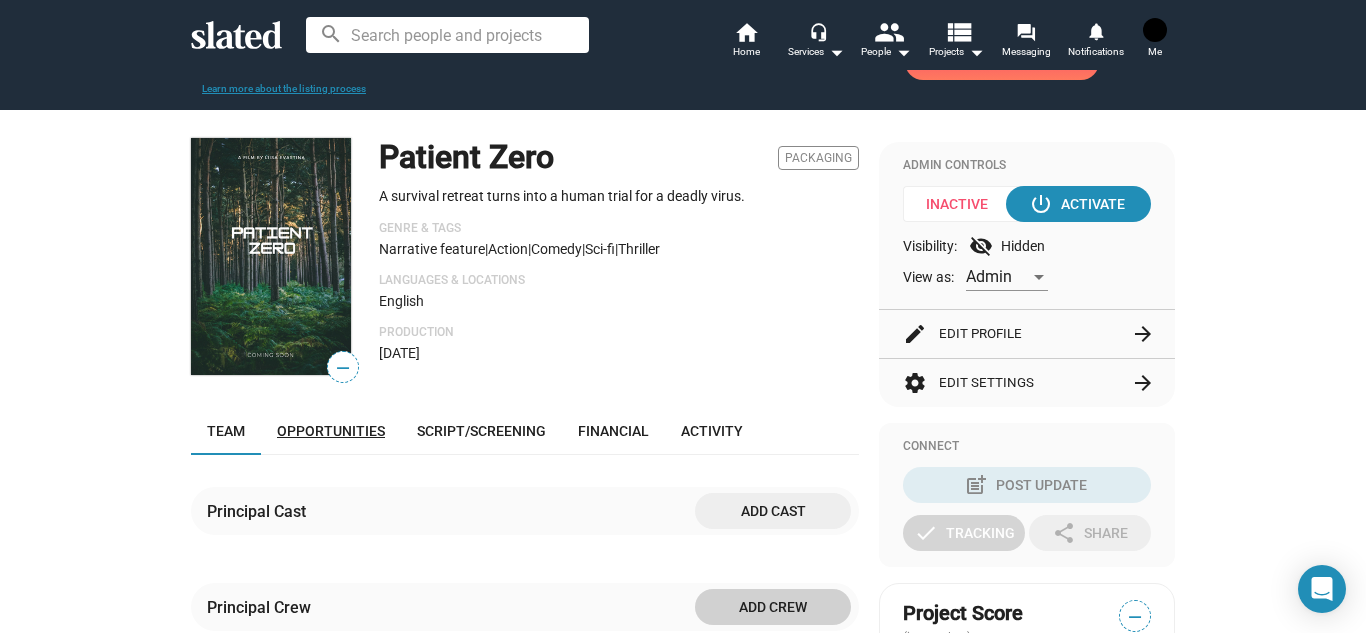 click on "Opportunities" at bounding box center [331, 431] 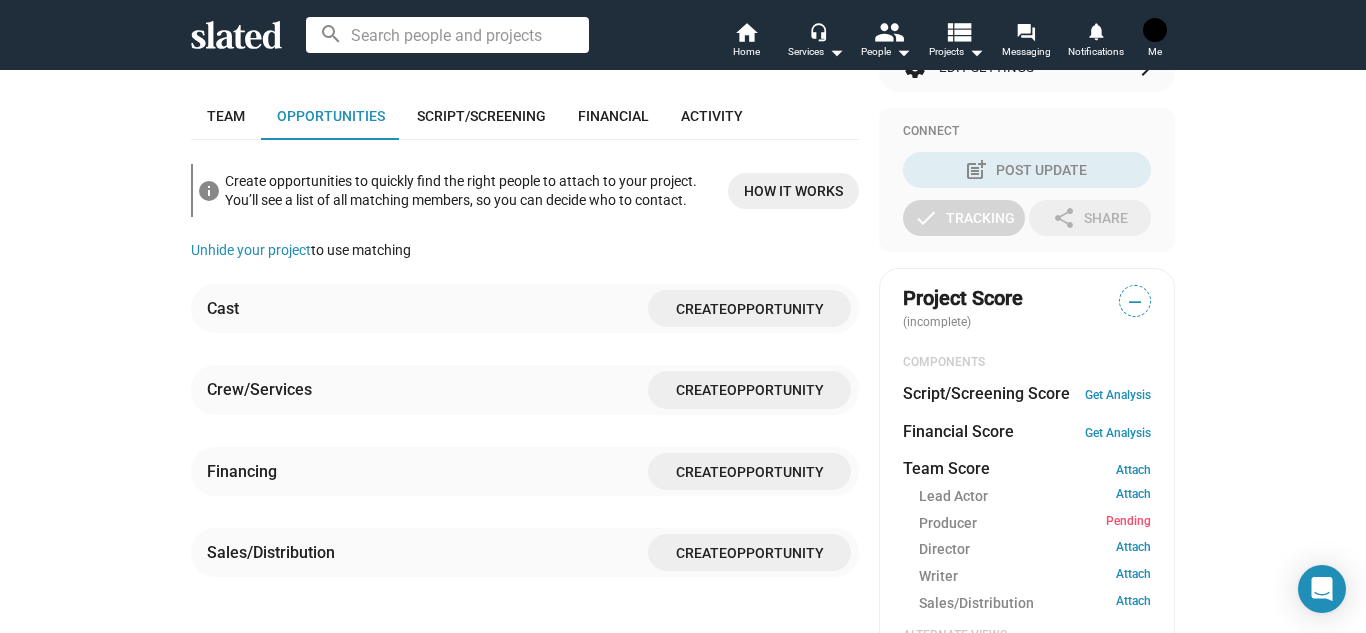 scroll, scrollTop: 458, scrollLeft: 0, axis: vertical 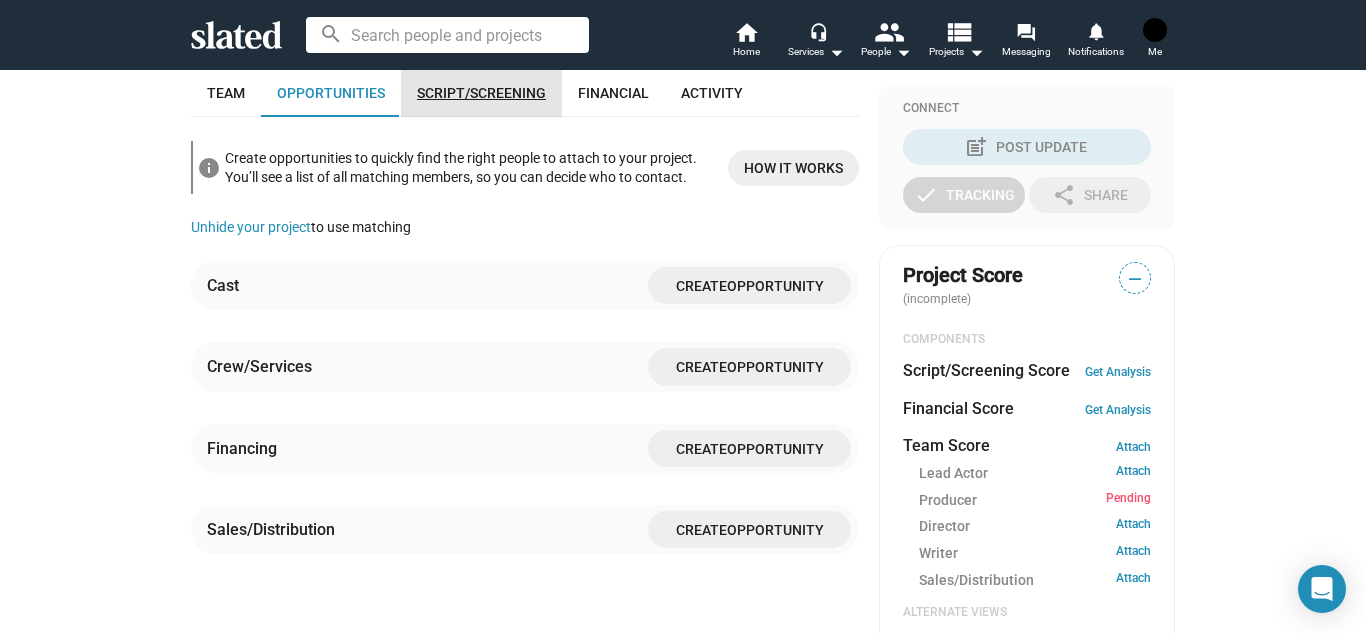click on "Script/Screening" at bounding box center [481, 93] 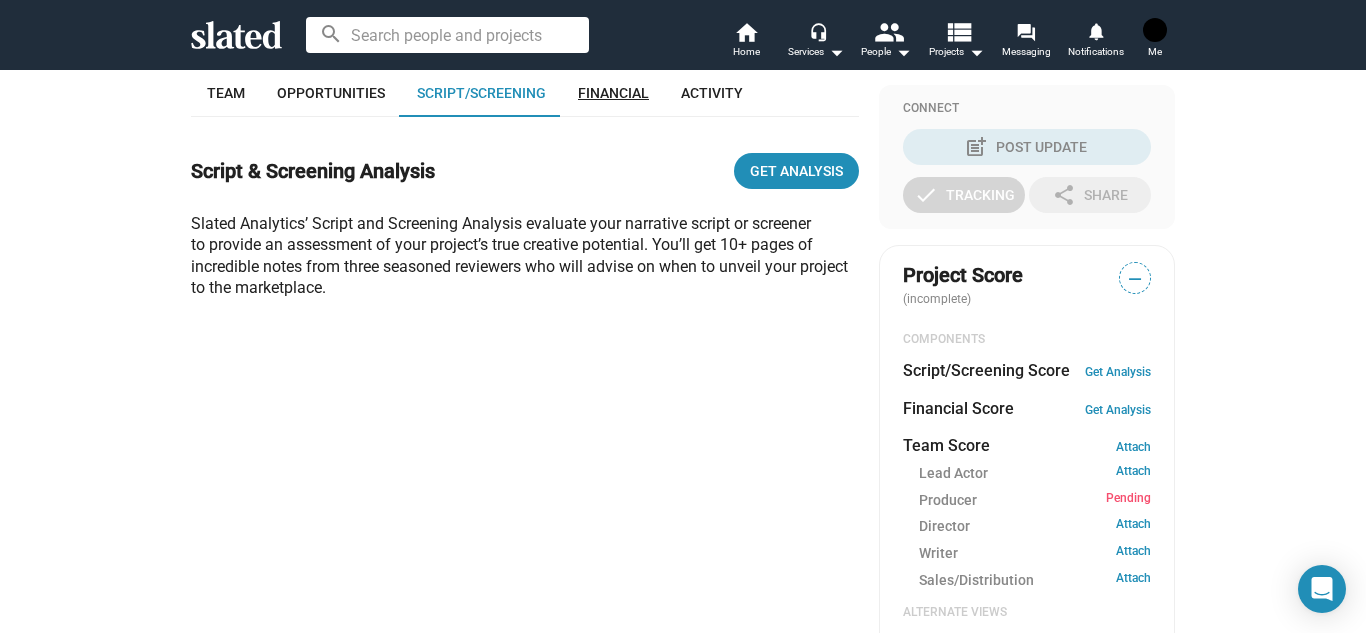 click on "Financial" at bounding box center [613, 93] 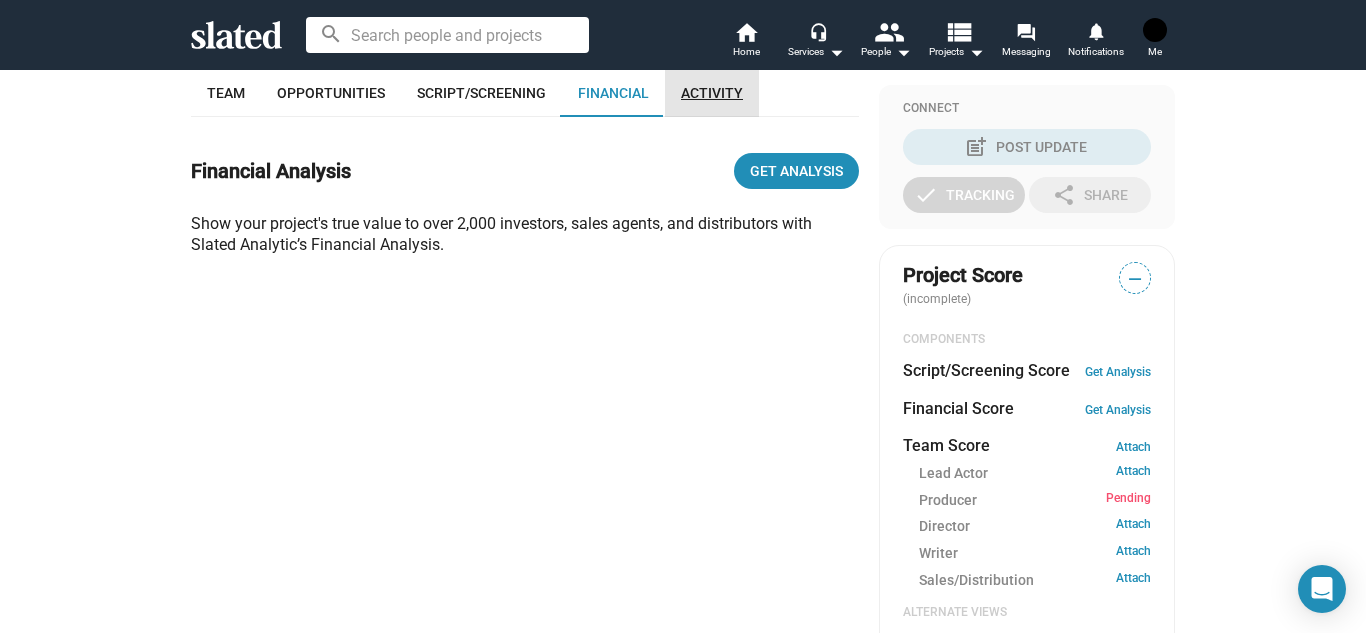 click on "Activity" at bounding box center [712, 93] 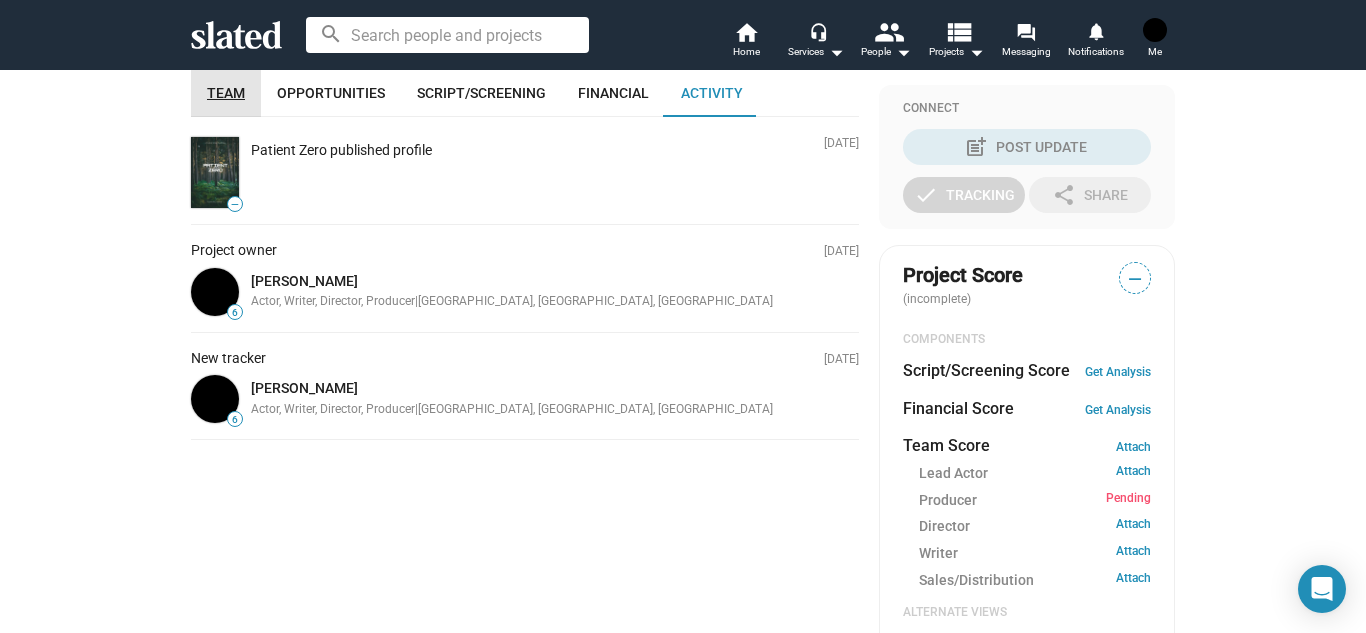 click on "Team" at bounding box center [226, 93] 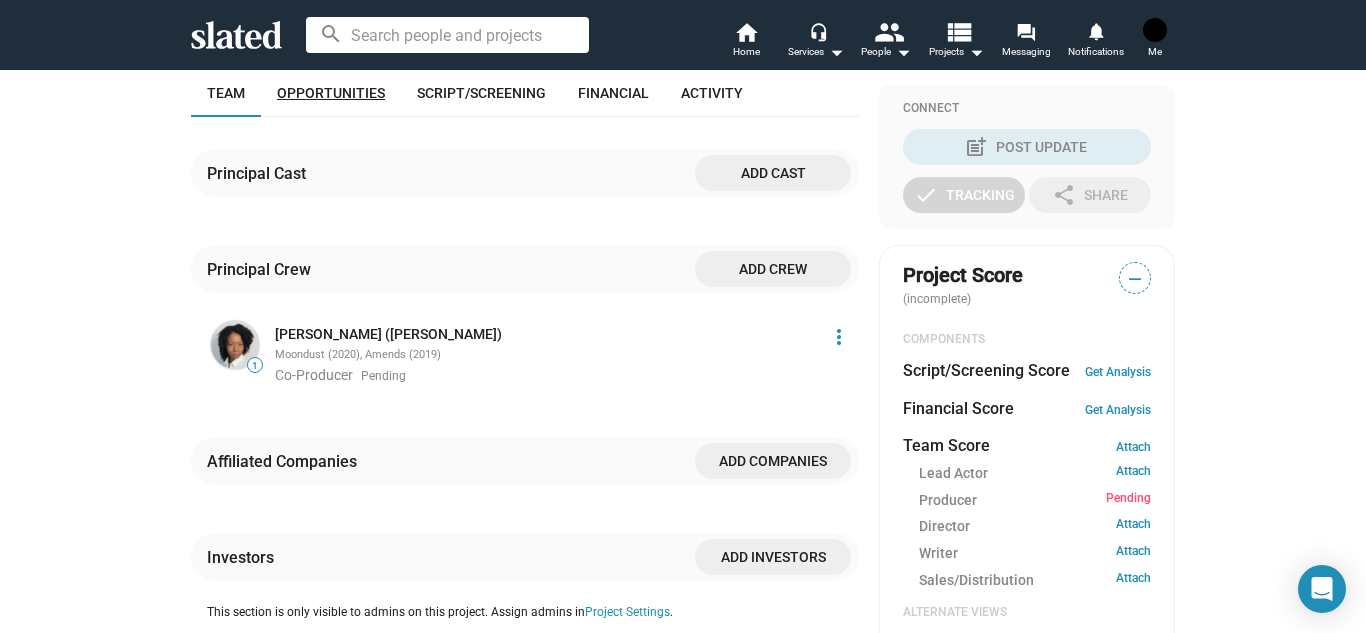 click on "Opportunities" at bounding box center [331, 93] 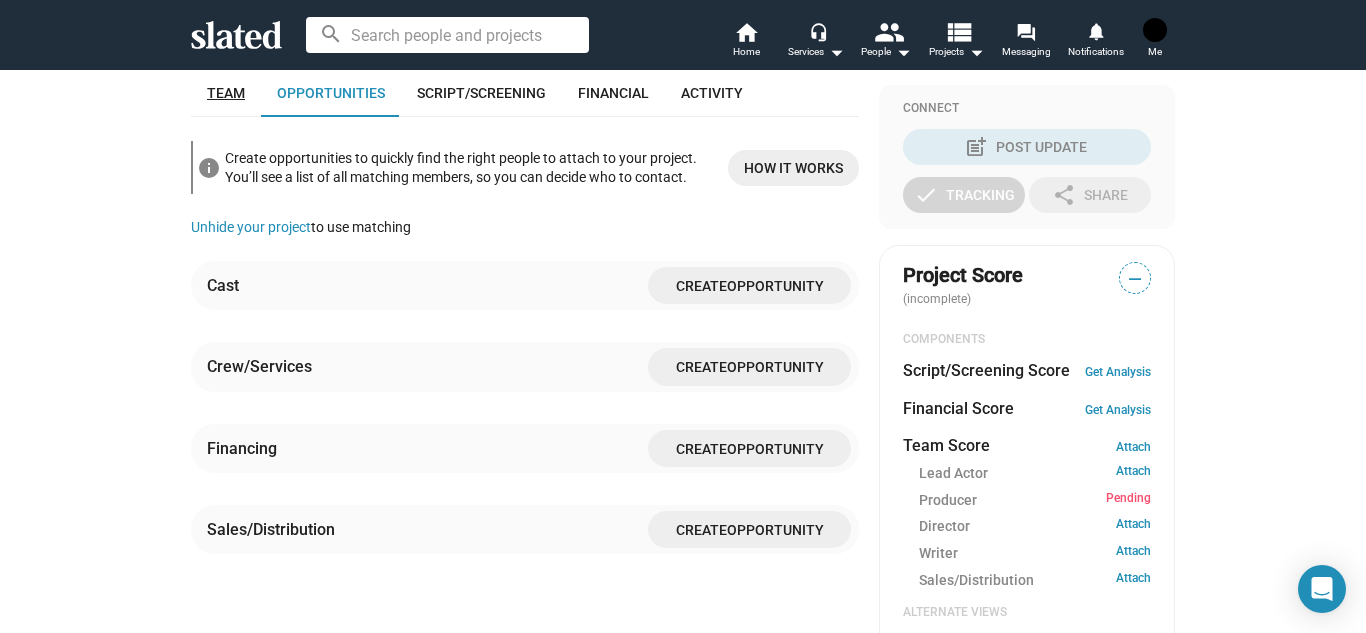click on "Team" at bounding box center [226, 93] 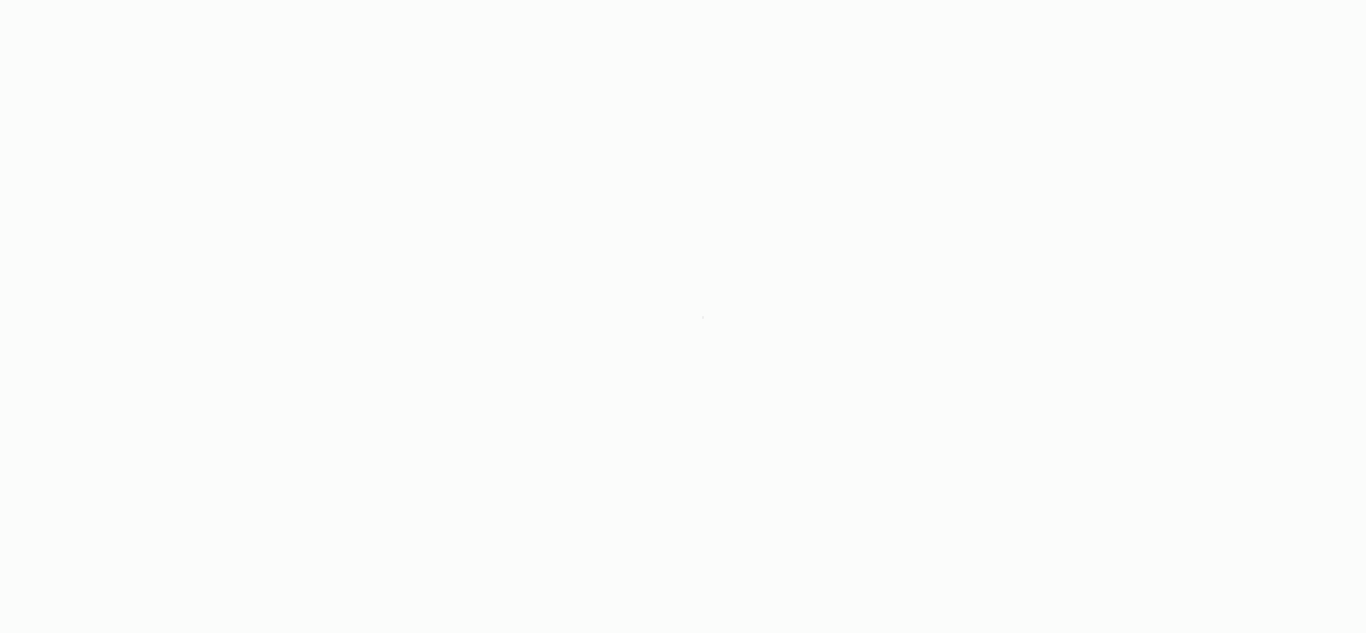 scroll, scrollTop: 0, scrollLeft: 0, axis: both 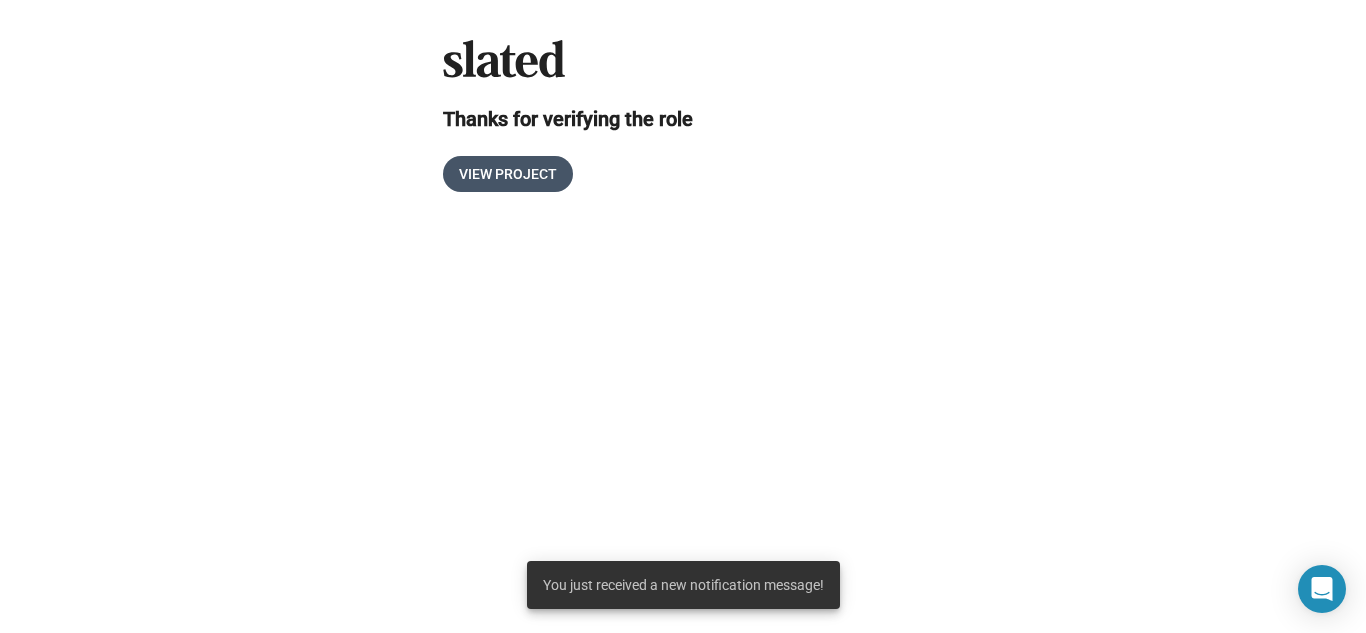 click on "View Project" 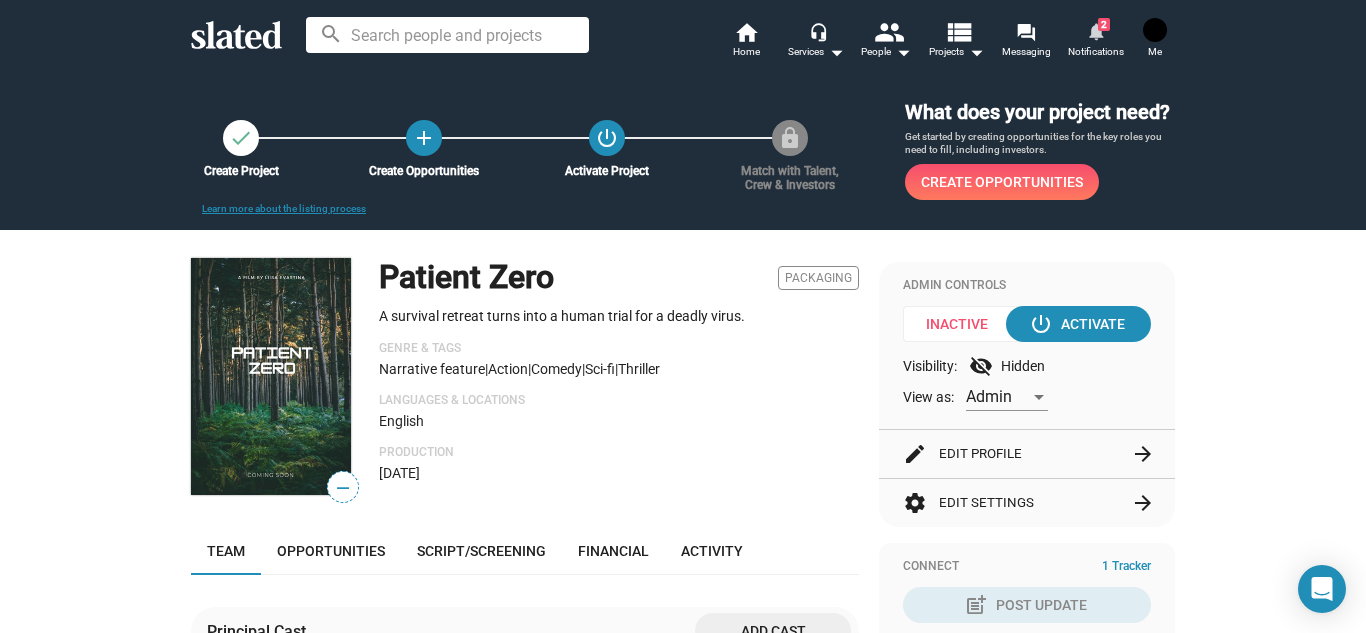 click on "Notifications" at bounding box center [1096, 52] 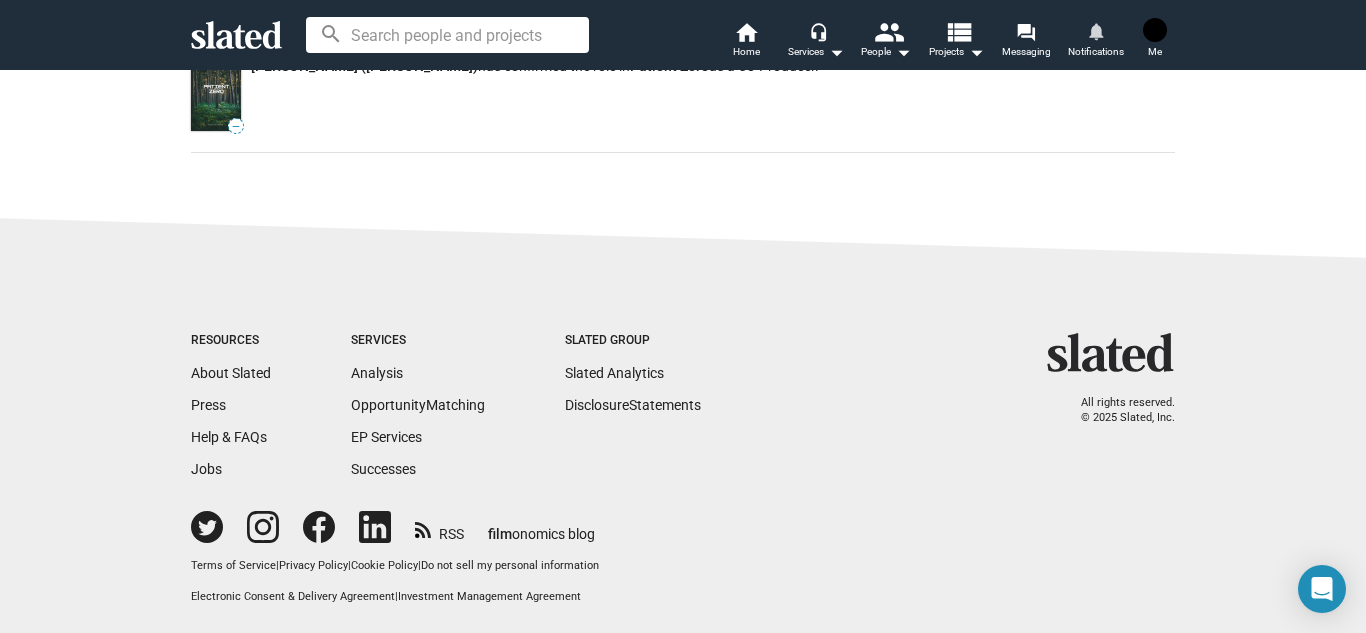 scroll, scrollTop: 122, scrollLeft: 0, axis: vertical 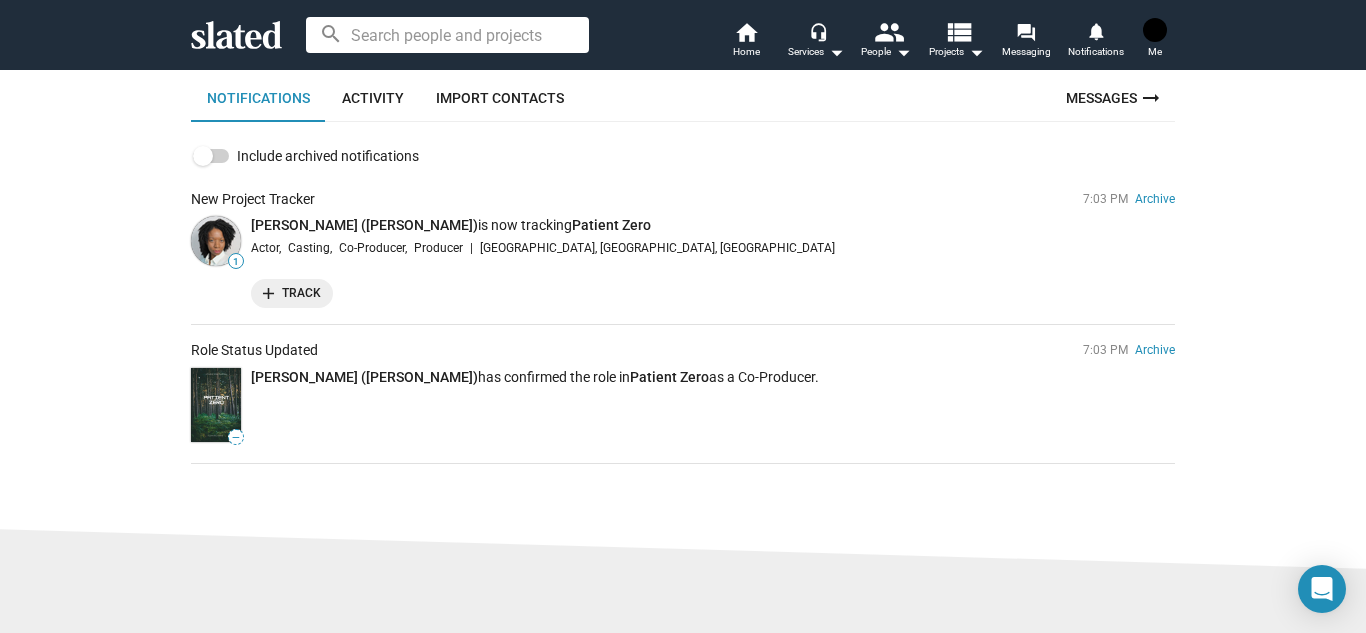 click at bounding box center (1155, 30) 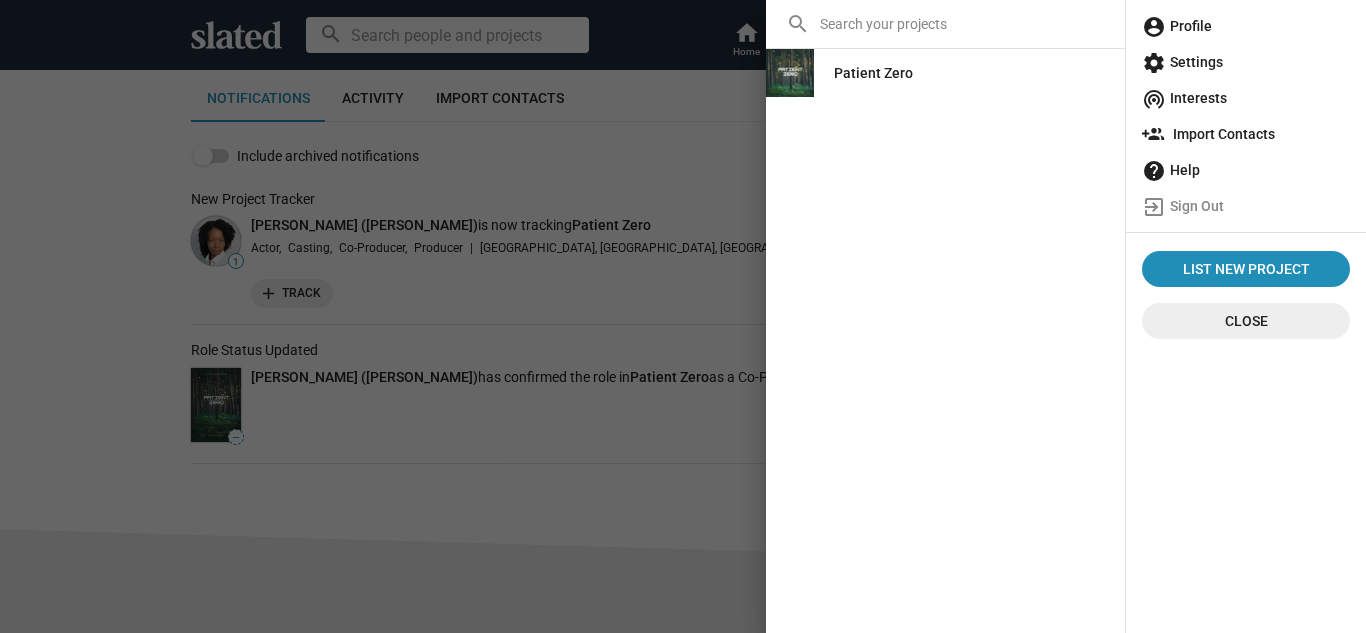 click on "account_circle  Profile" 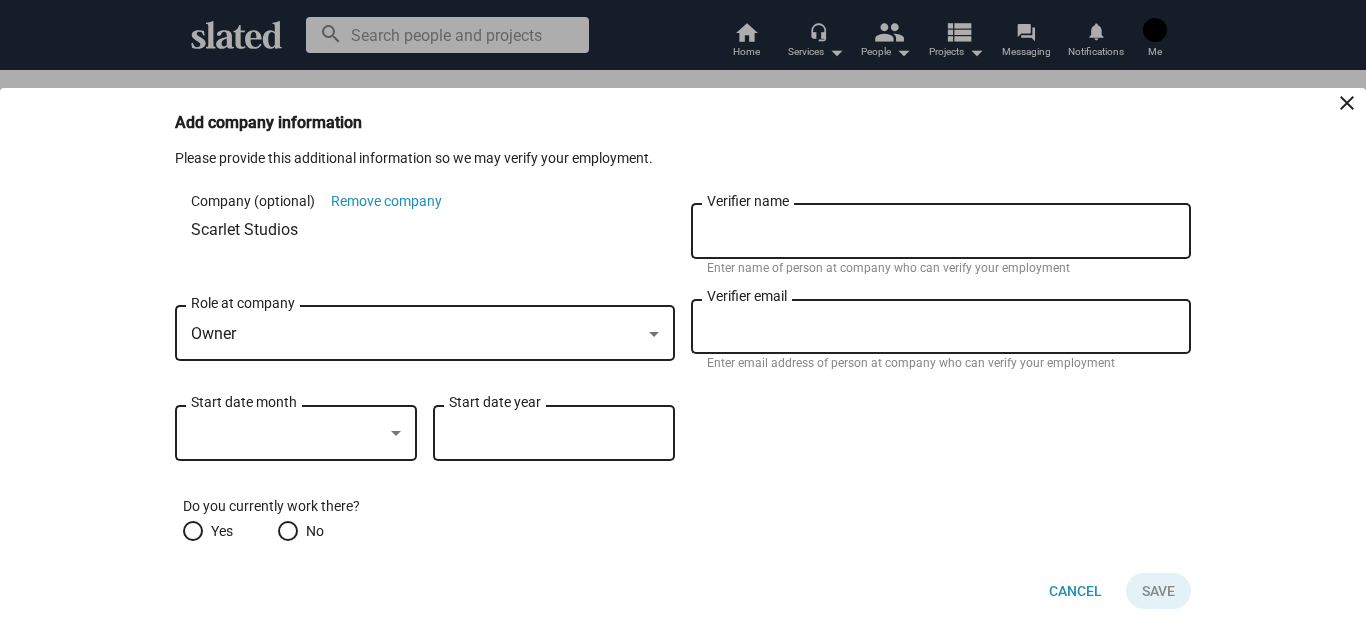 scroll, scrollTop: 0, scrollLeft: 0, axis: both 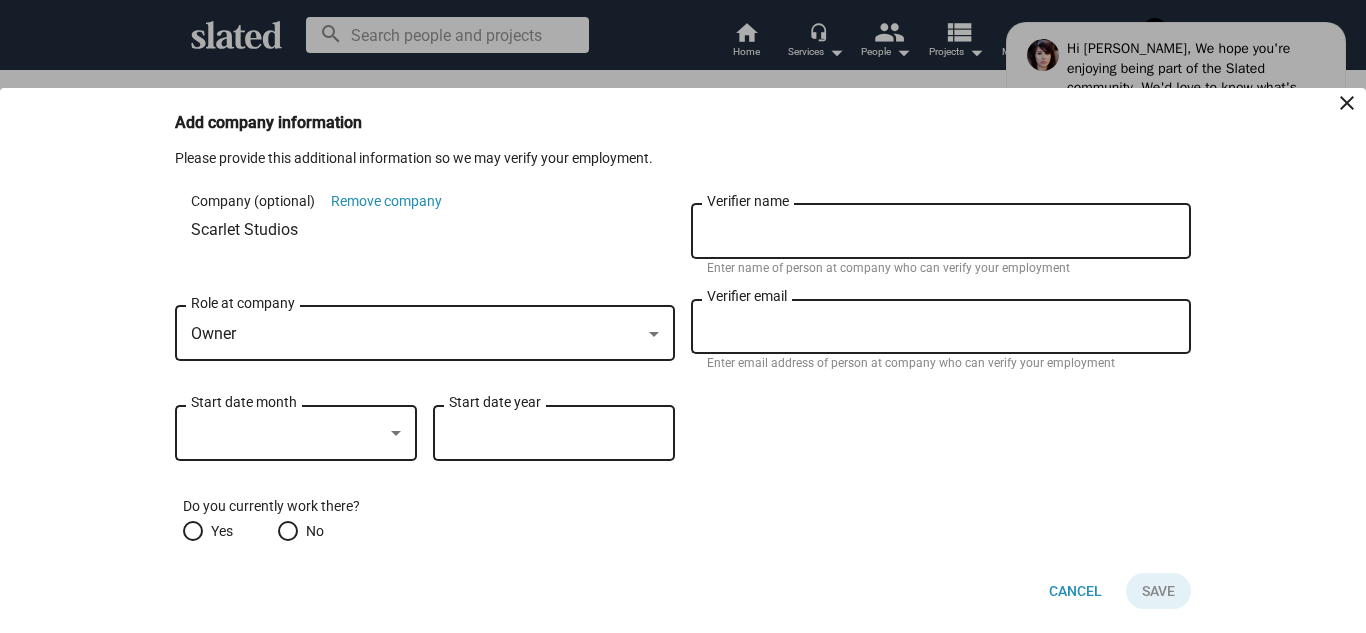 click on "close" at bounding box center [1347, 103] 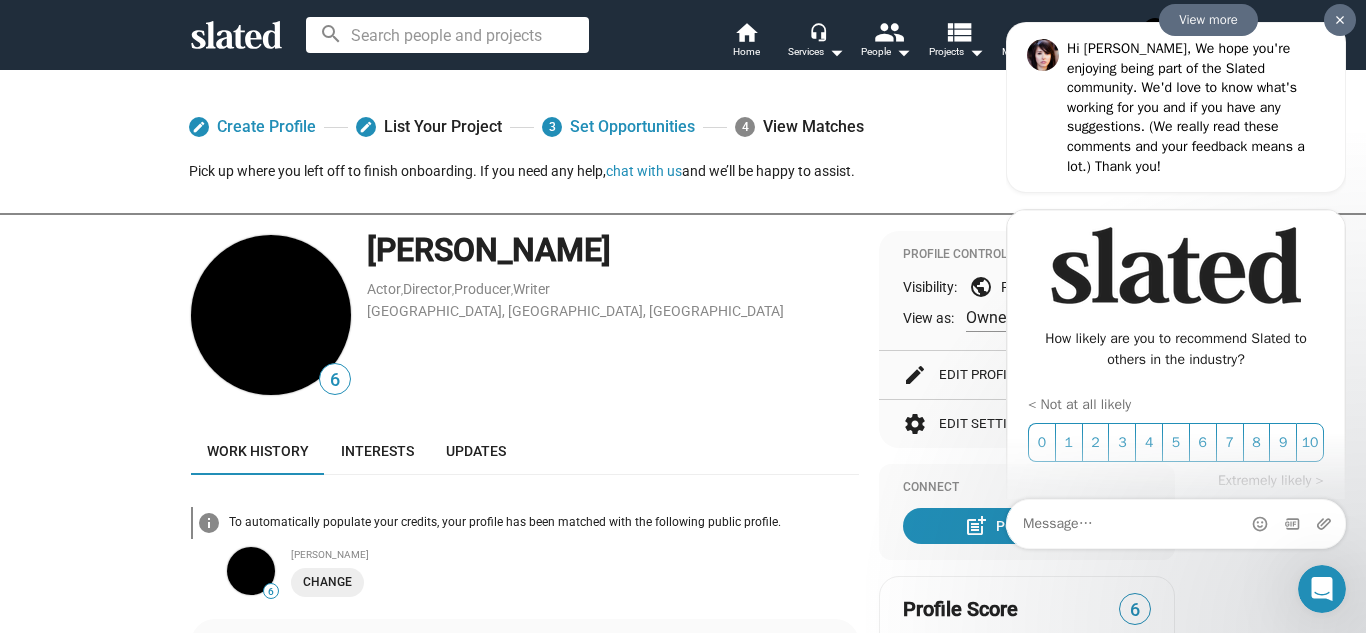 click at bounding box center [1340, 20] 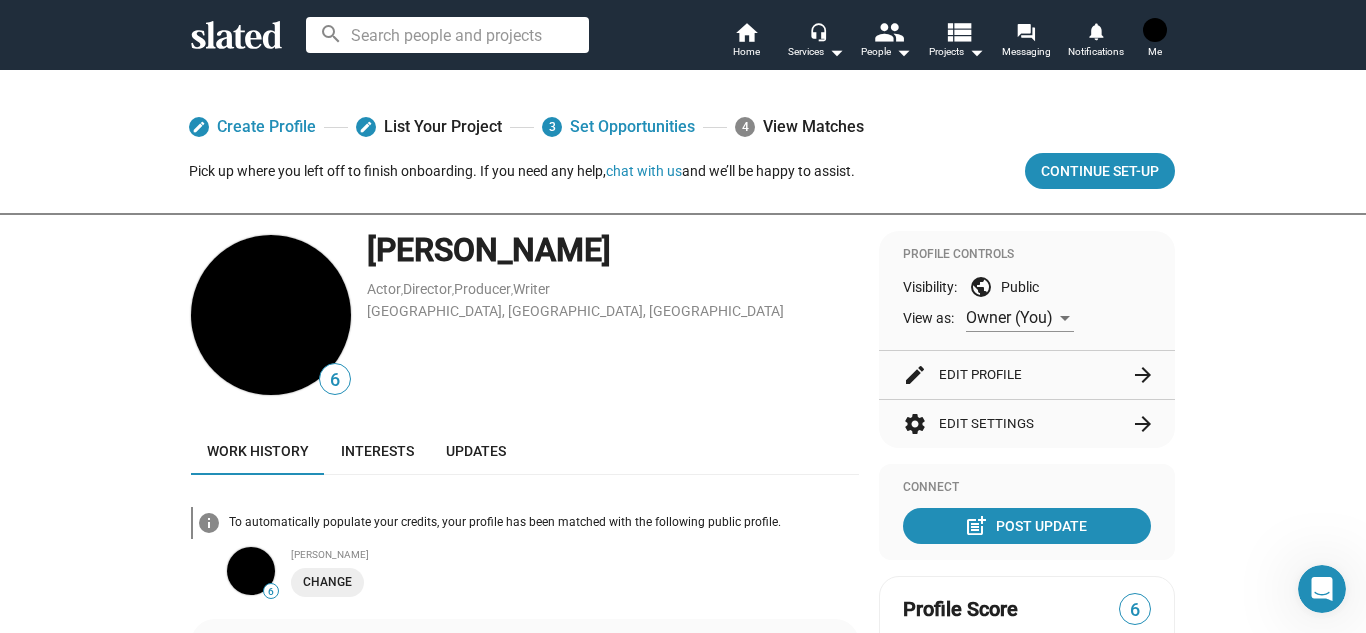 click on "Me" at bounding box center [1155, 52] 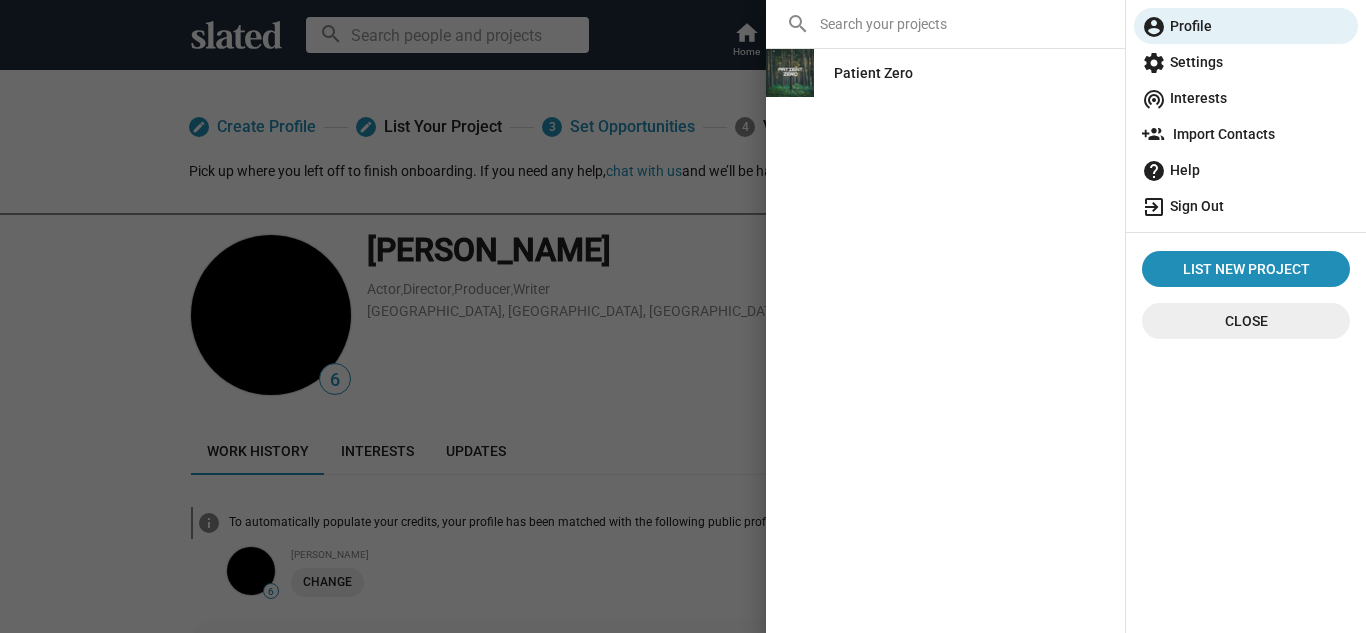 click on "exit_to_app  Sign Out" 